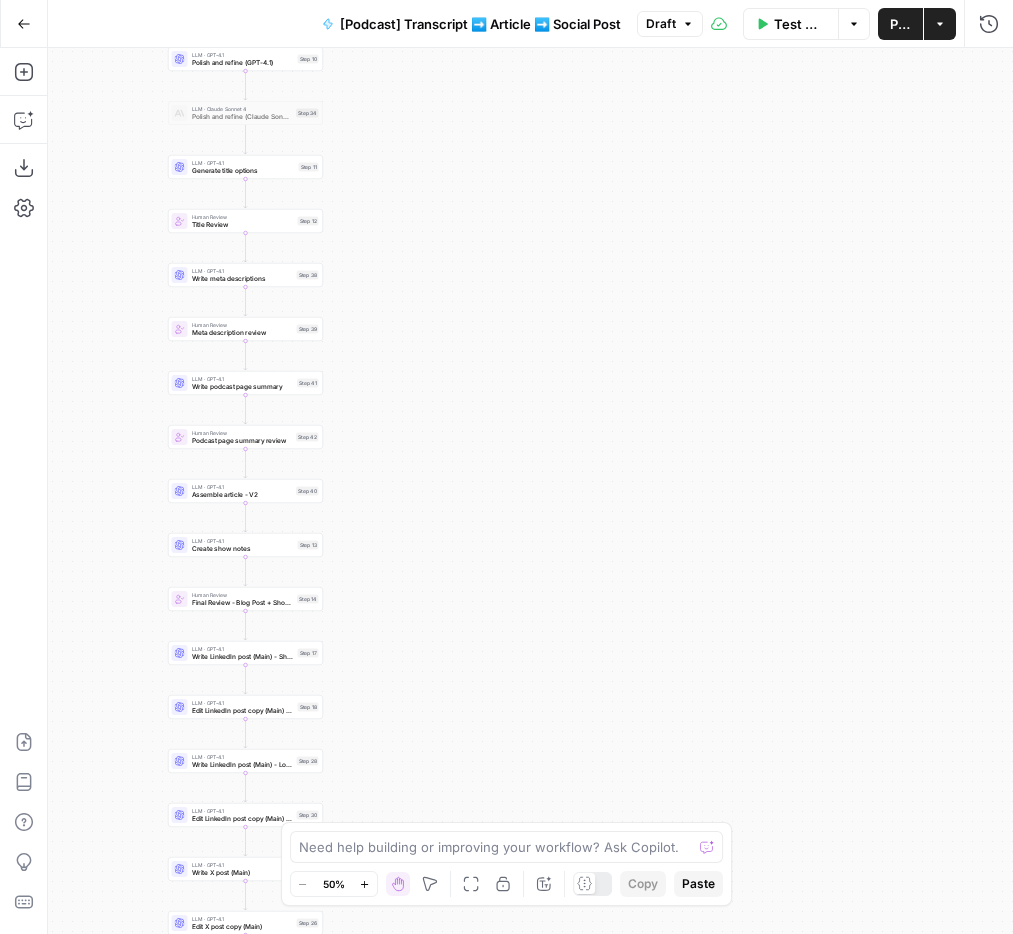 scroll, scrollTop: 0, scrollLeft: 0, axis: both 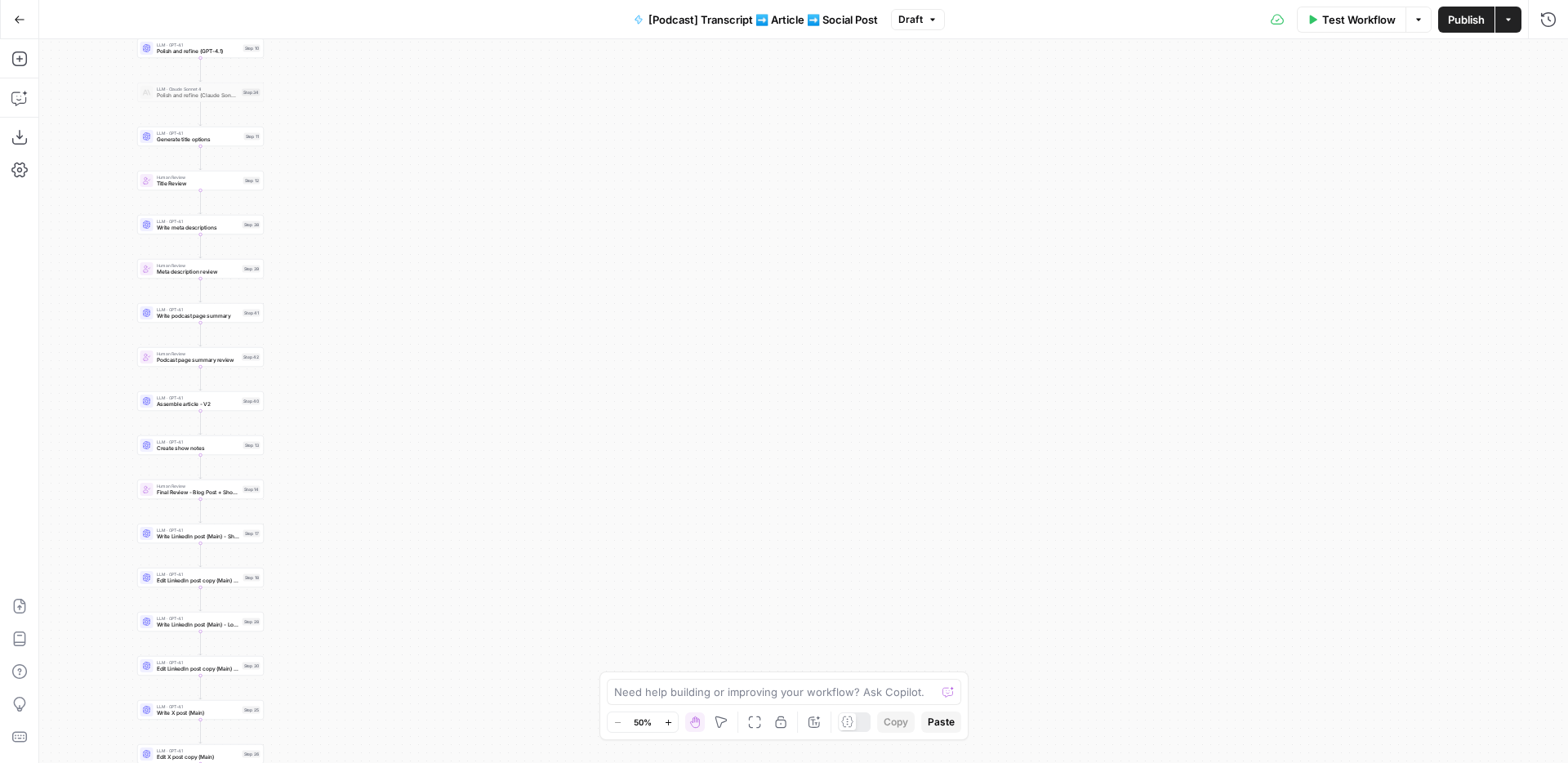 click on "Go Back" at bounding box center [20, 20] 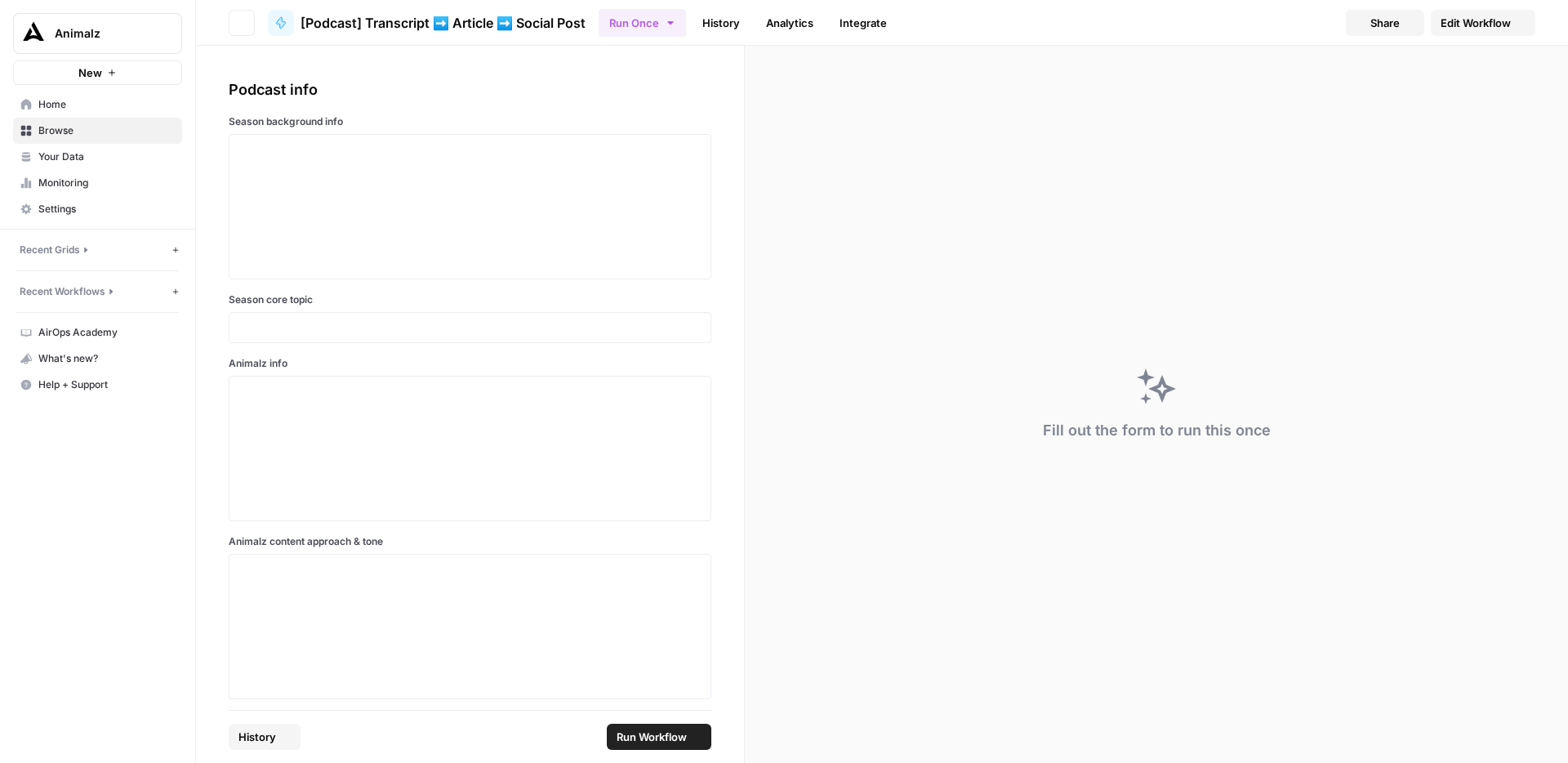 scroll, scrollTop: 0, scrollLeft: 0, axis: both 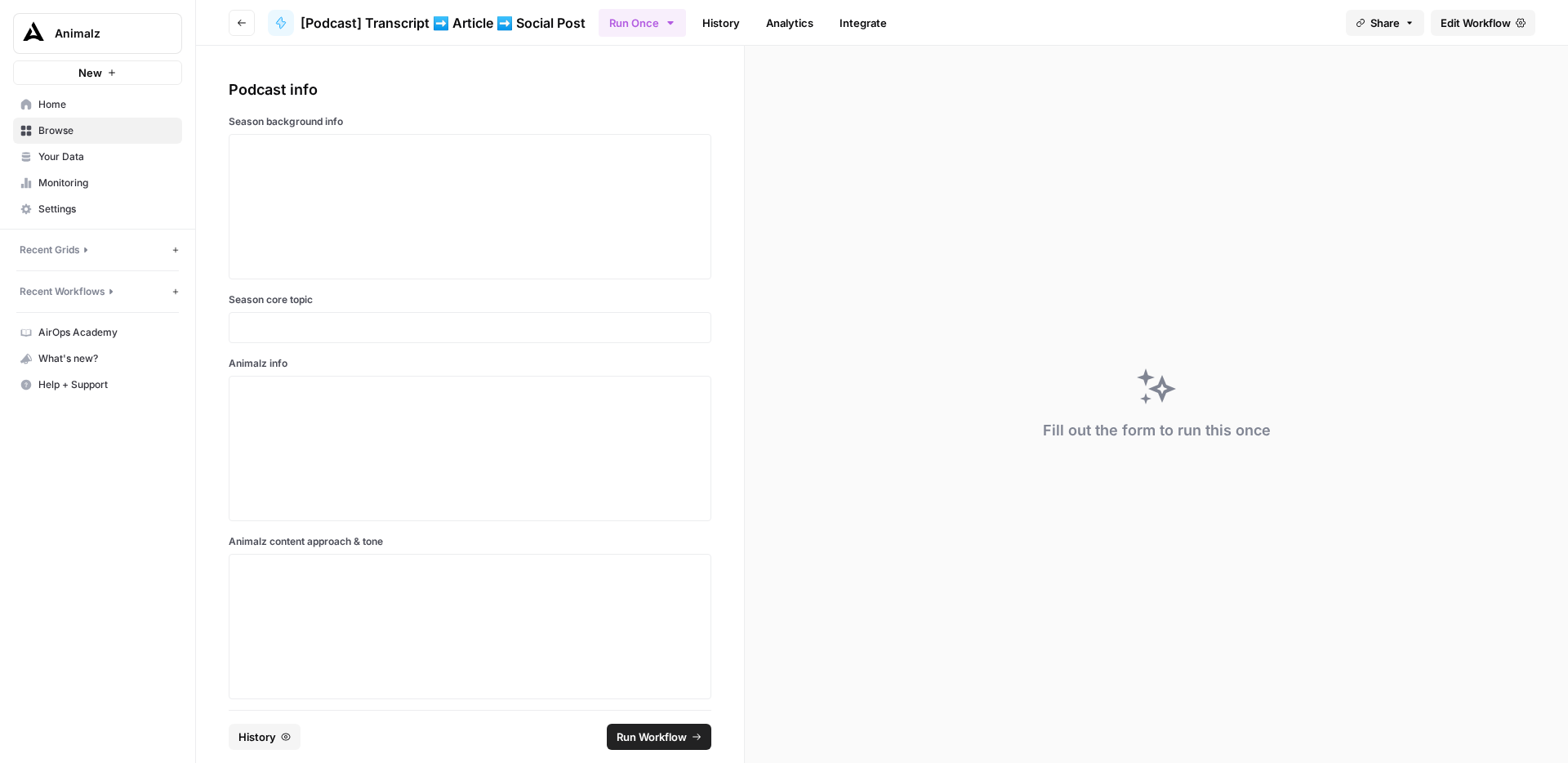 click on "Edit Workflow" at bounding box center [1476, 23] 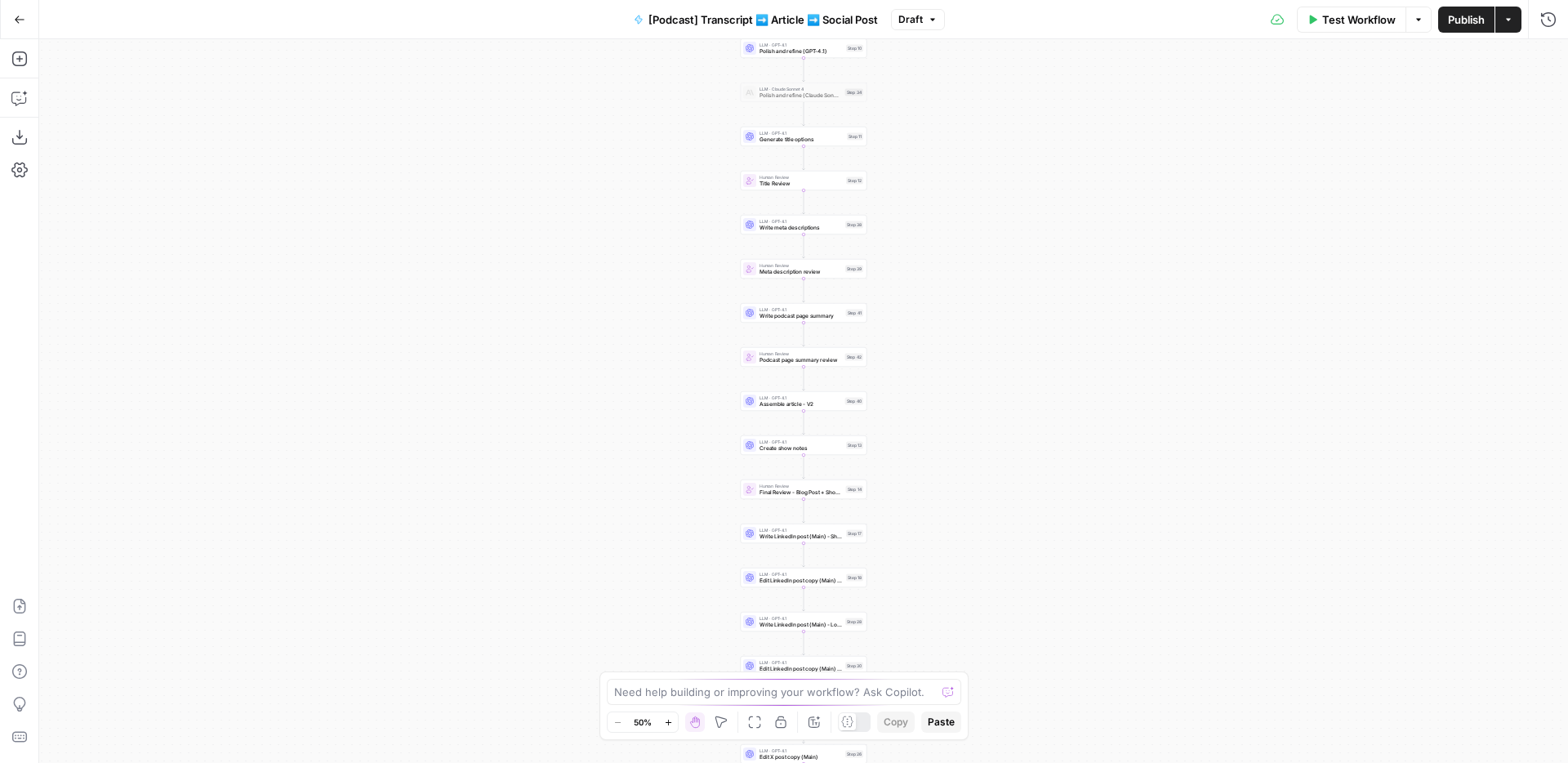 click on "Publish" at bounding box center [1466, 20] 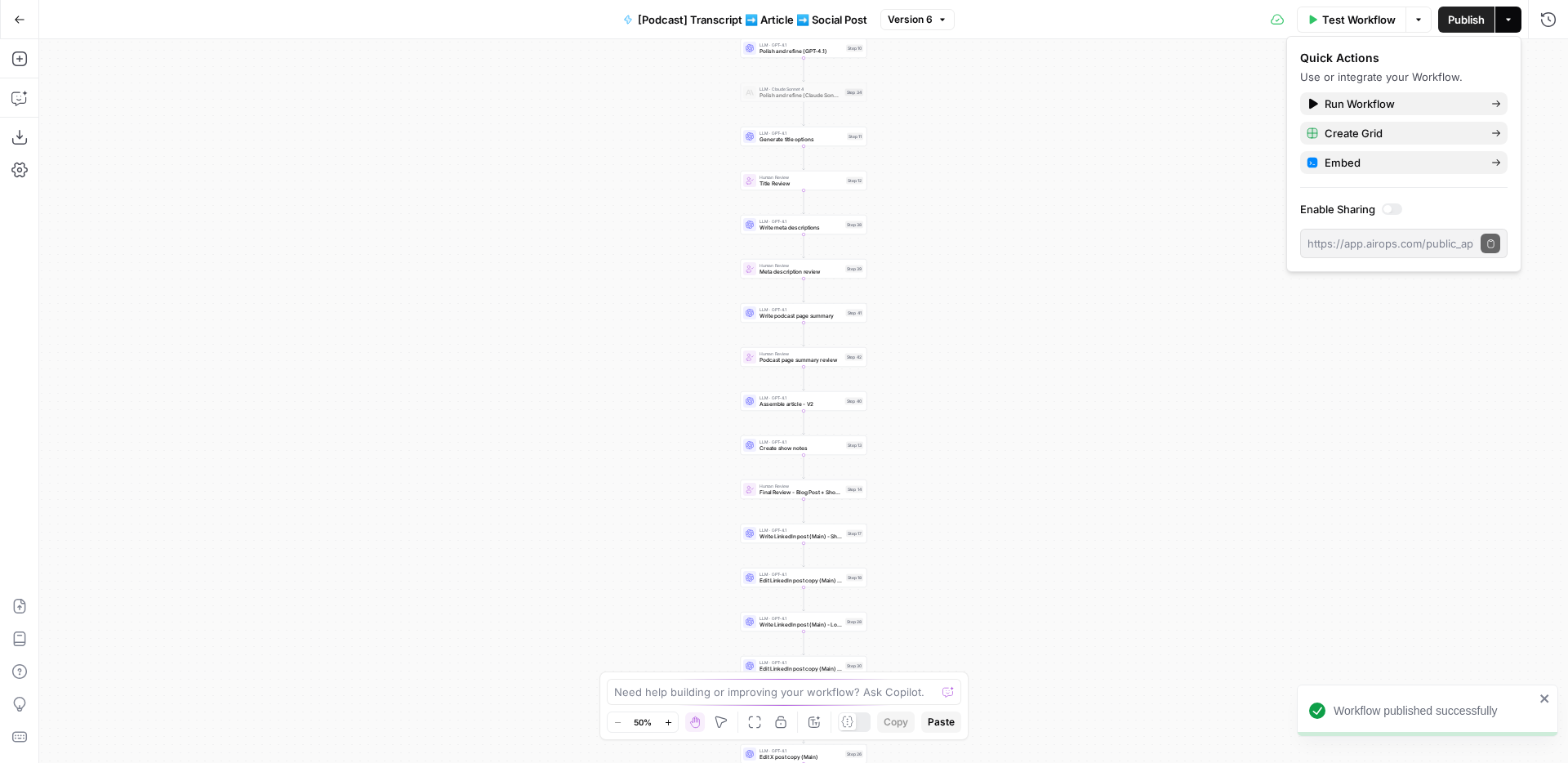 click on "Workflow Set Inputs Inputs LLM · O3 Extract info for each section Step 16 LLM · O3 Identify episode core message Step 36 LLM · GPT-4.1 Craft article intro Step 4 LLM · GPT-4.1 Write executive summary Step 5 LLM · GPT-4.1 Write guest introduction Step 3 LLM · GPT-4.1 Write insights and quotes Step 6 LLM · GPT-4.1 Write links and resources Step 7 LLM · GPT-4.1 Assemble article - V1 Step 8 Human Review Human Review Step 9 LLM · GPT-4.1 Polish and refine (GPT-4.1) Step 10 LLM · Claude Sonnet 4 Polish and refine (Claude Sonnet 4) Step 34 LLM · GPT-4.1 Generate title options Step 11 Human Review Title Review Step 12 LLM · GPT-4.1 Write meta descriptions Step 38 Human Review Meta description review Step 39 LLM · GPT-4.1 Write podcast page summary Step 41 Human Review Podcast page summary review Step 42 LLM · GPT-4.1 Assemble article - V2 Step 40 LLM · GPT-4.1 Create show notes Step 13 Human Review Final Review - Blog Post + Show Notes Step 14 LLM · GPT-4.1 Write LinkedIn post (Main) - Short Step 17" at bounding box center [804, 401] 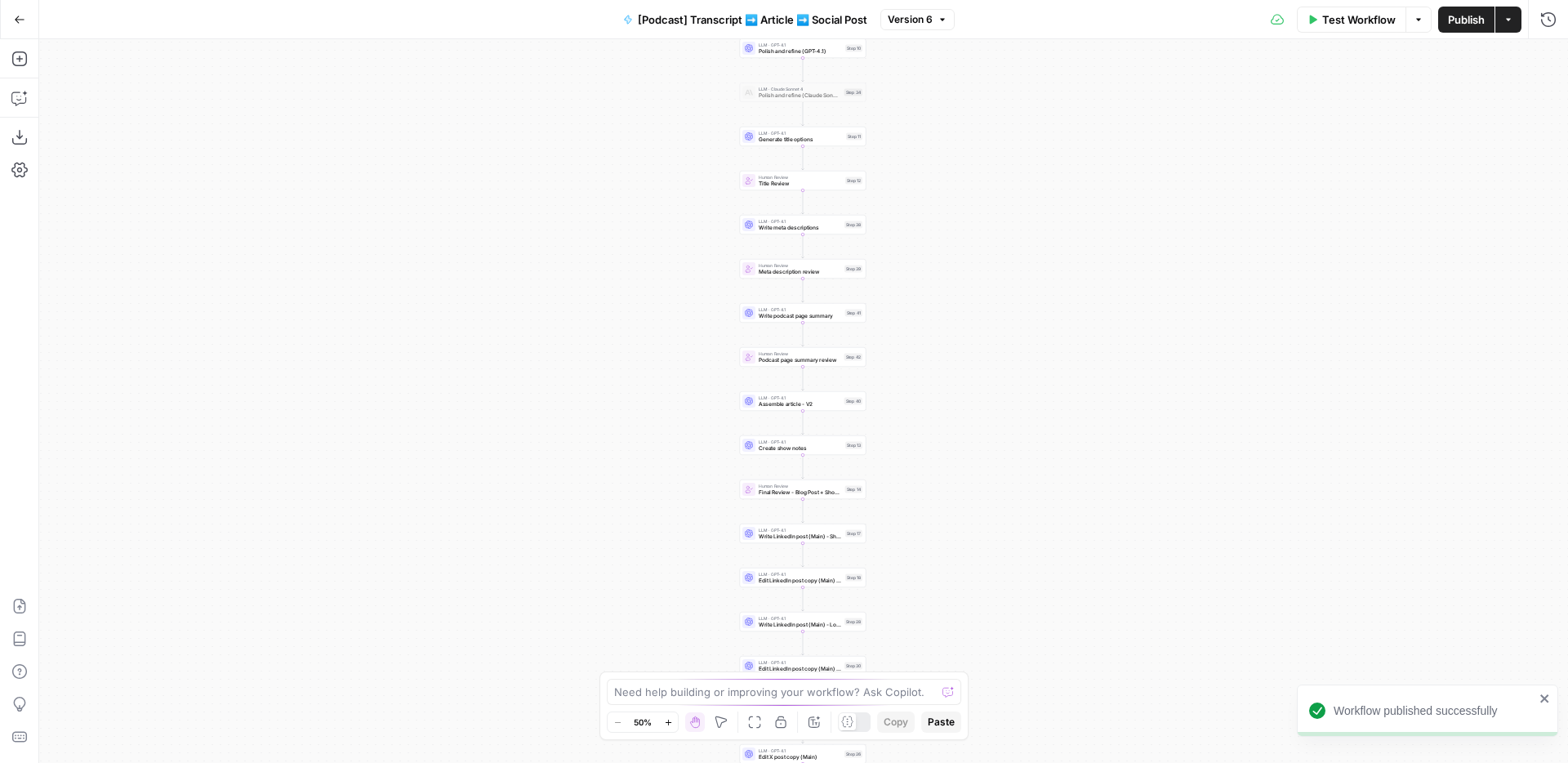 click on "Go Back" at bounding box center (20, 20) 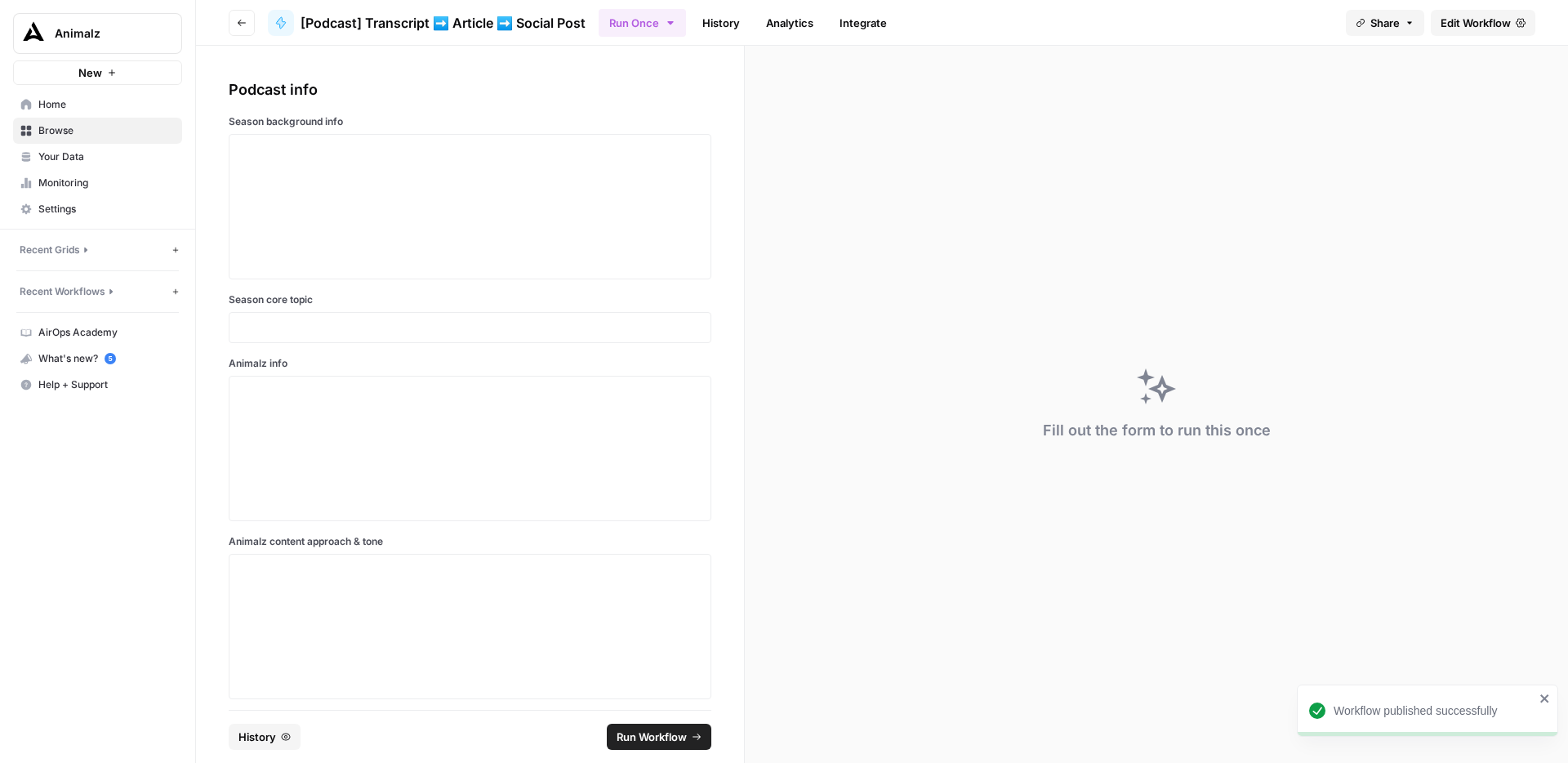 click on "Home" at bounding box center [106, 105] 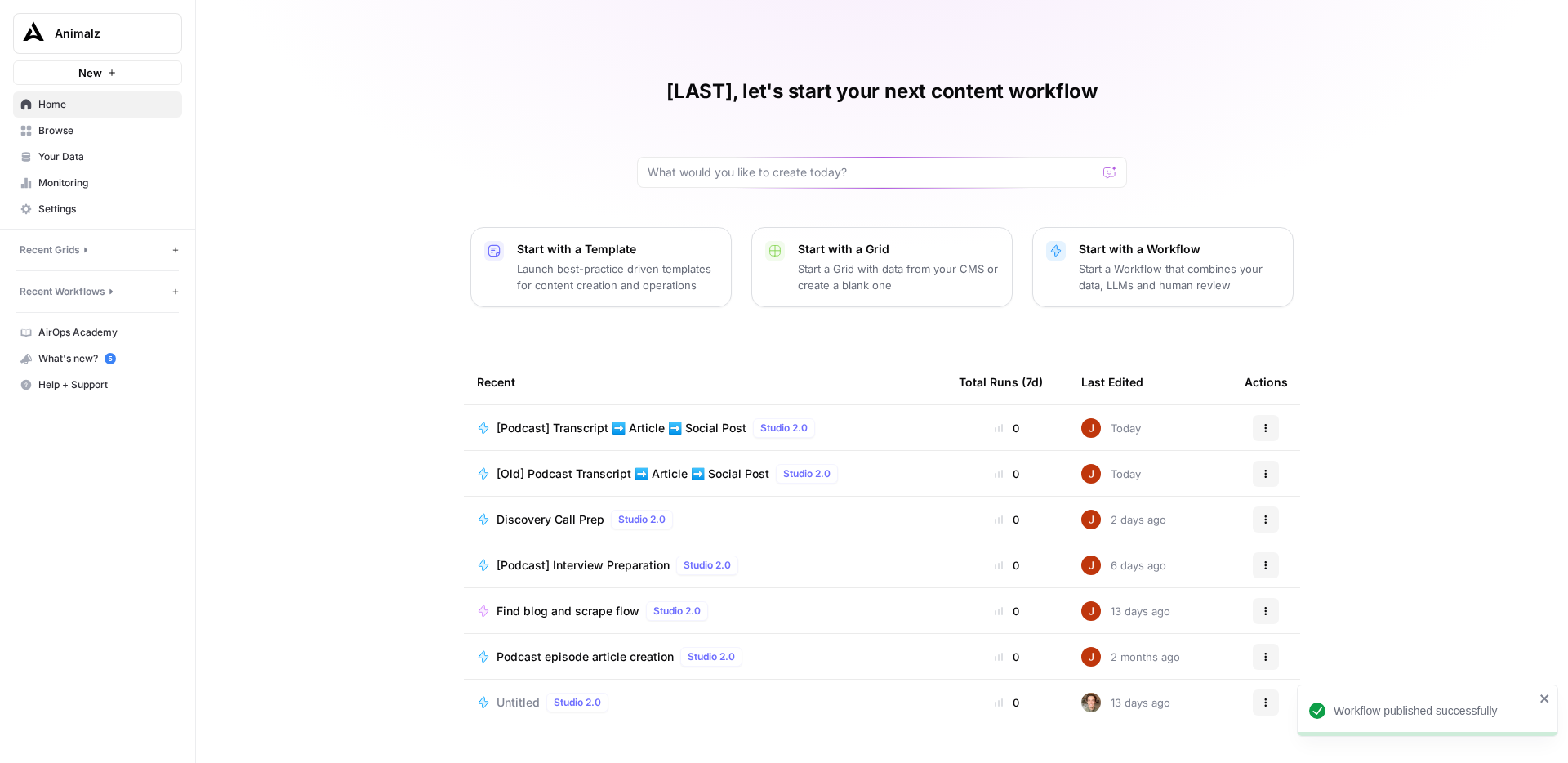 click on "Browse" at bounding box center [97, 131] 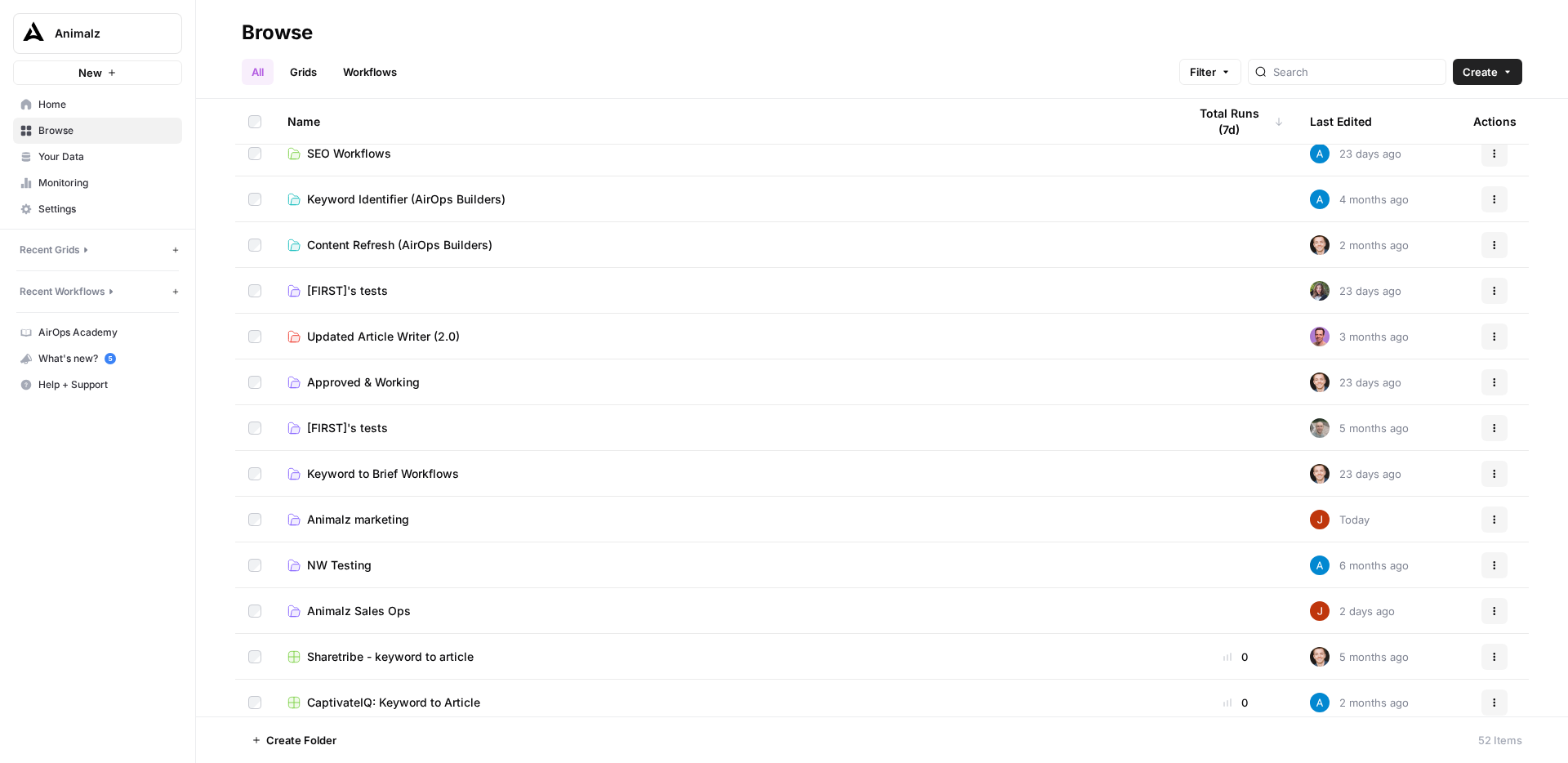 scroll, scrollTop: 0, scrollLeft: 0, axis: both 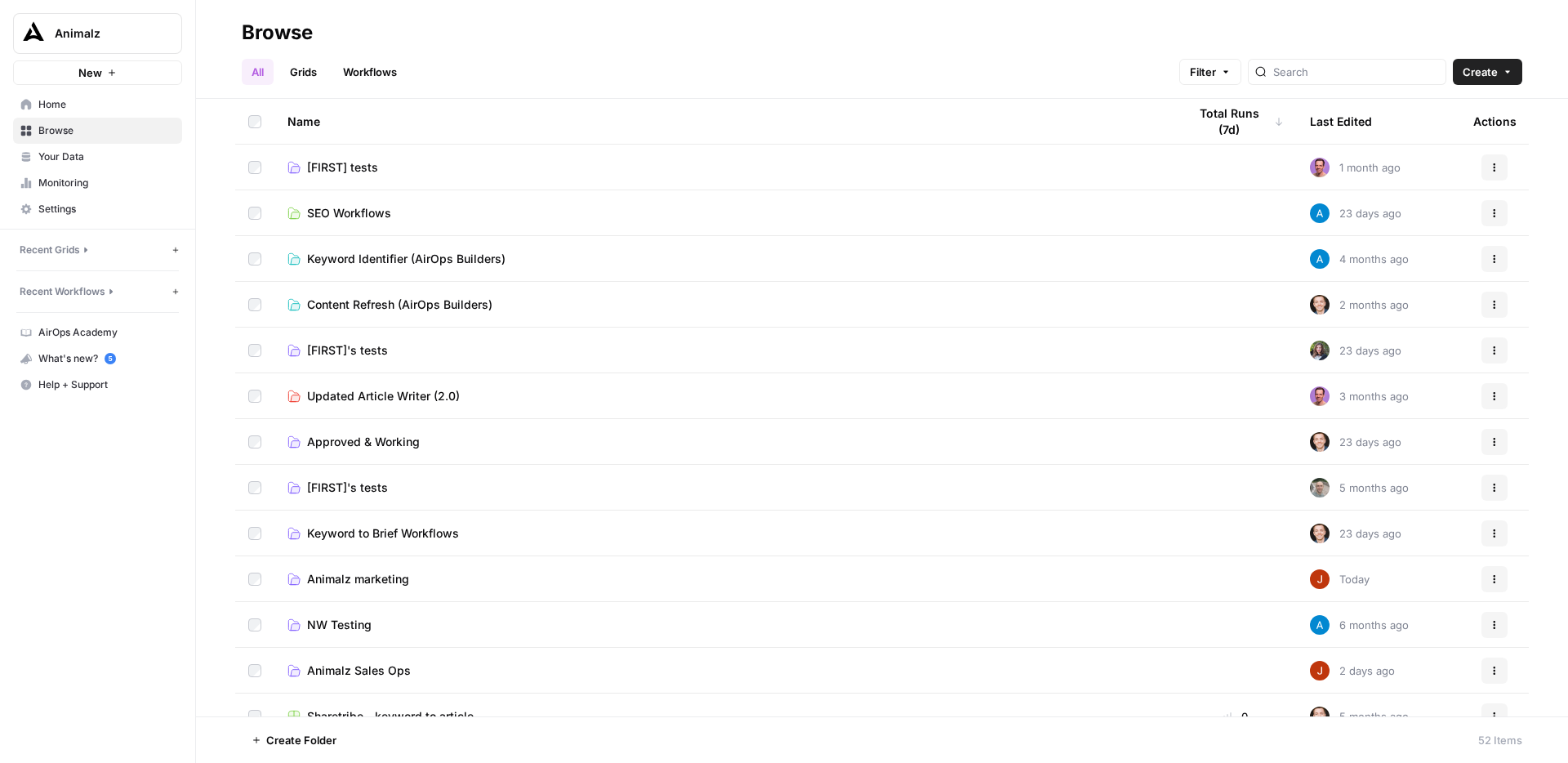 click on "Animalz marketing" at bounding box center (358, 579) 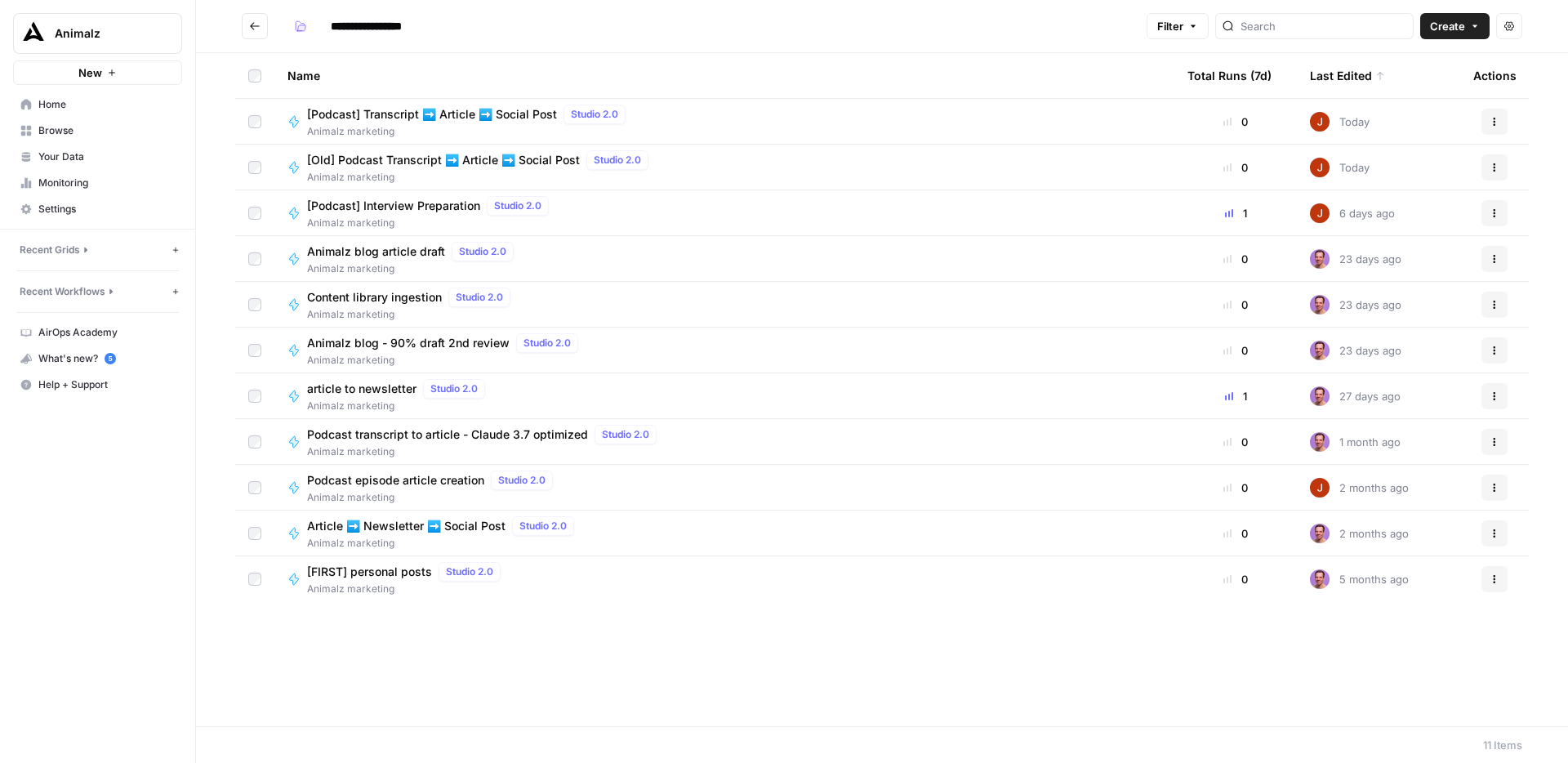 click on "article to newsletter" at bounding box center [362, 389] 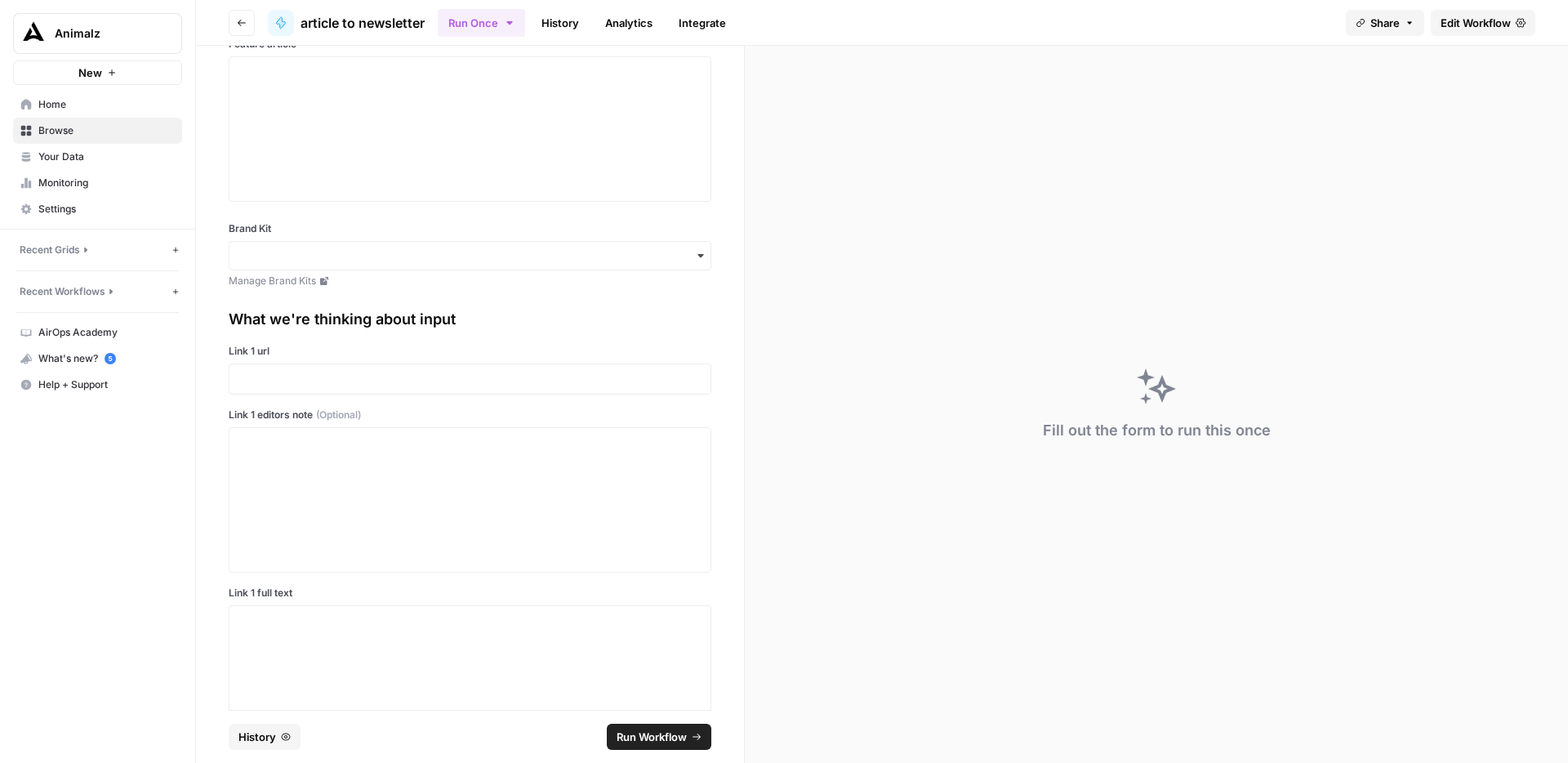 scroll, scrollTop: 0, scrollLeft: 0, axis: both 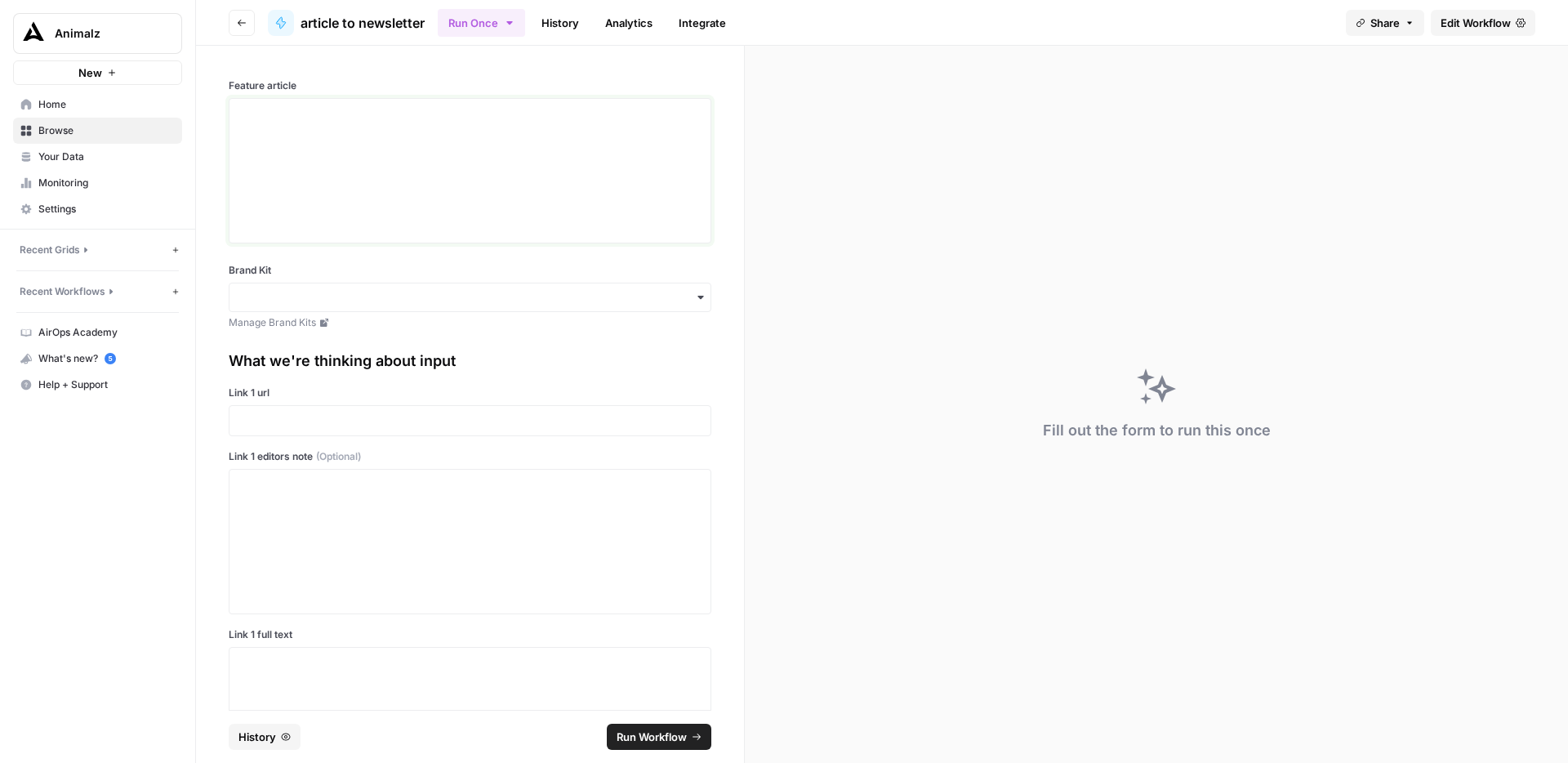 click at bounding box center [470, 114] 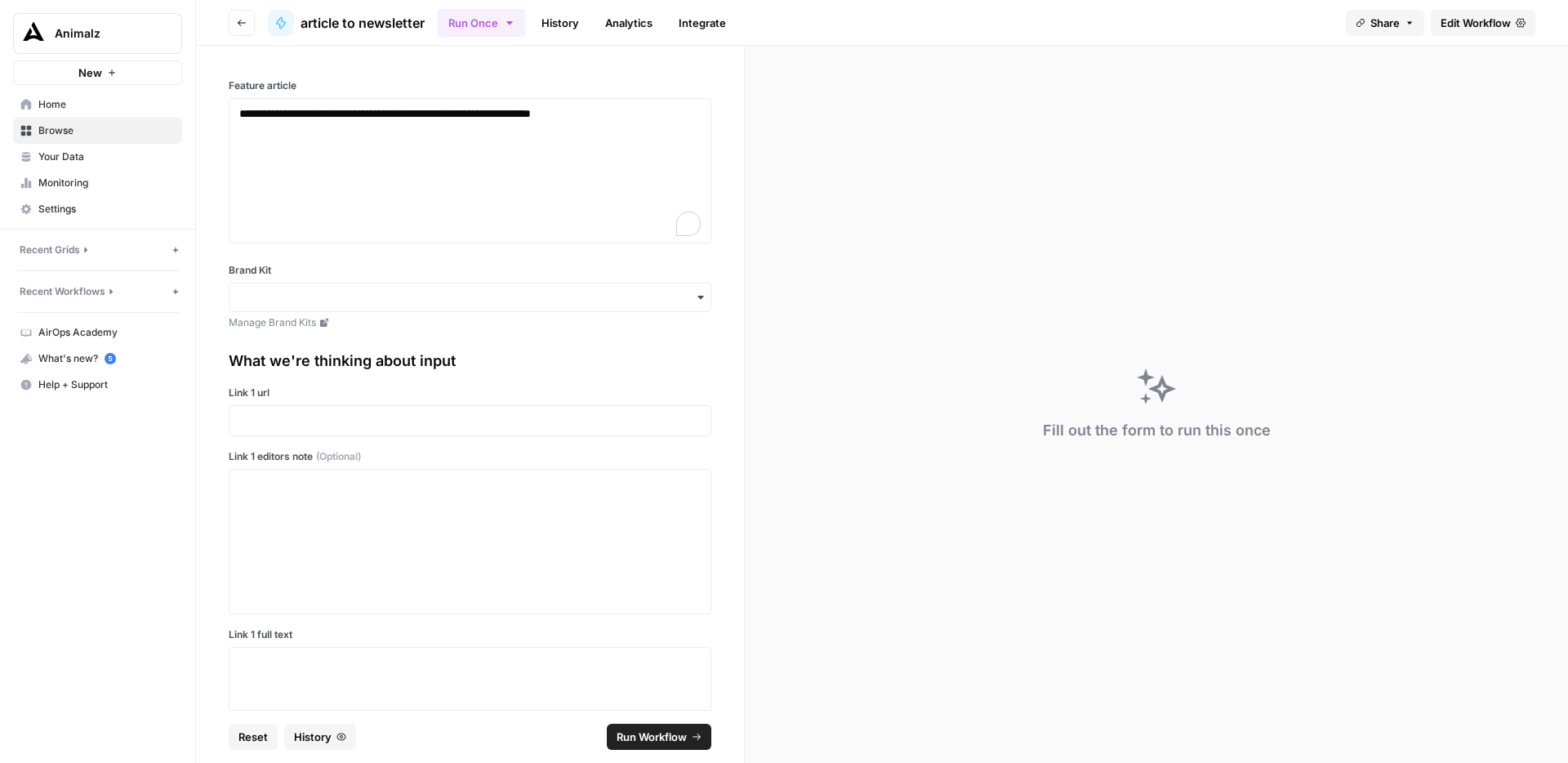 click on "Fill out the form to run this once" at bounding box center (1156, 404) 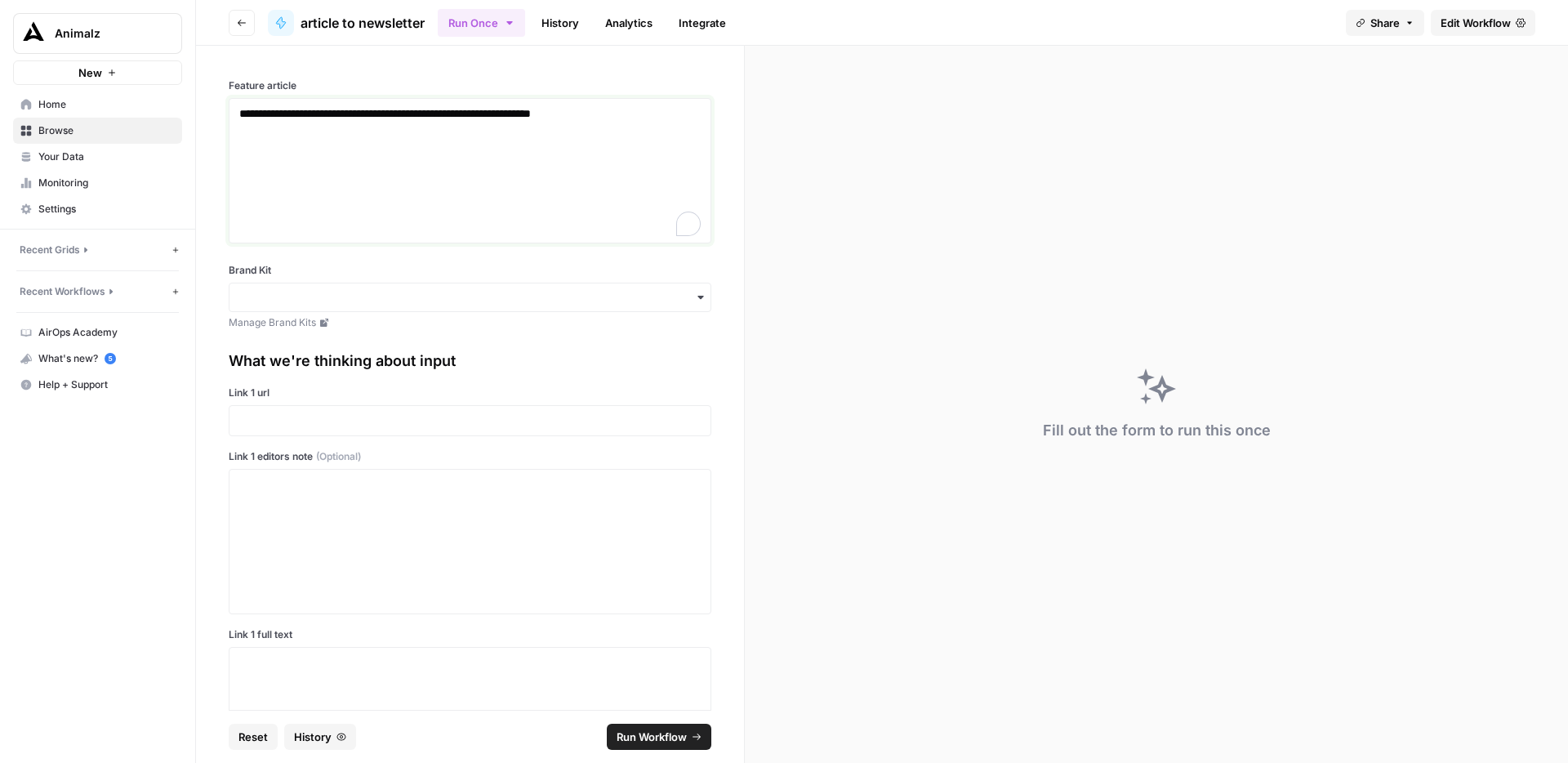 click on "**********" at bounding box center (470, 171) 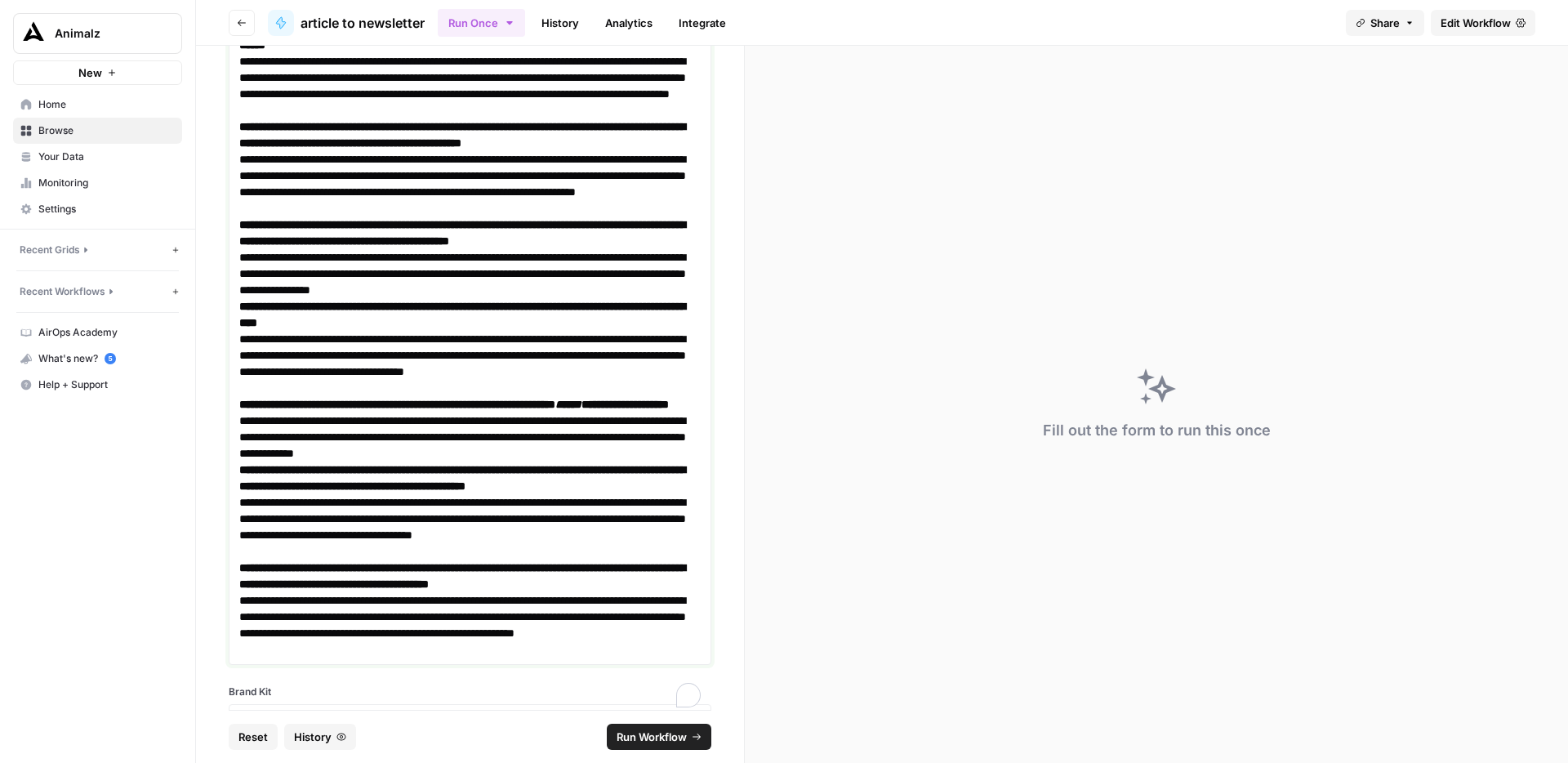 scroll, scrollTop: 0, scrollLeft: 0, axis: both 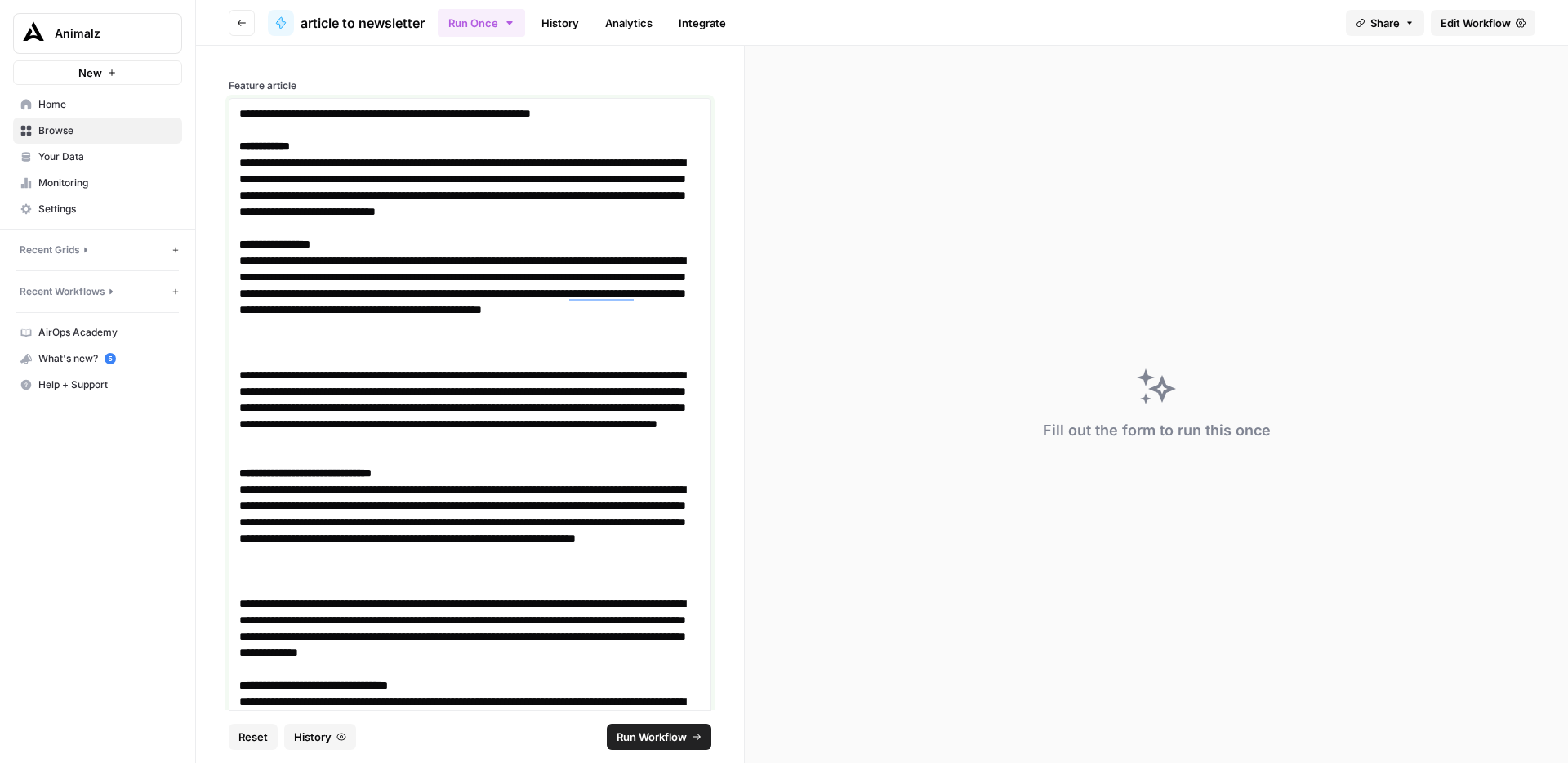 click on "**********" at bounding box center (470, 195) 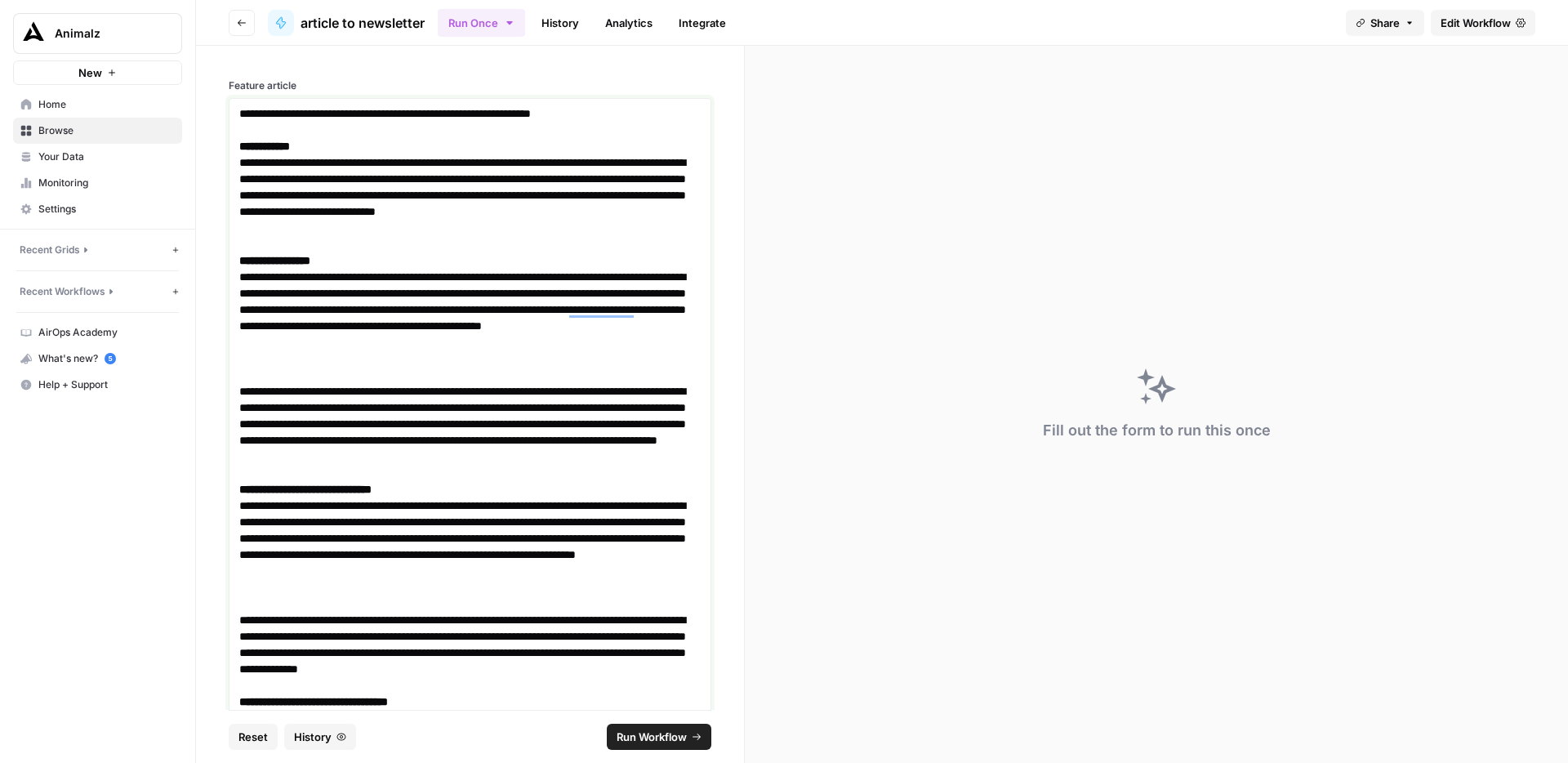 click at bounding box center (470, 244) 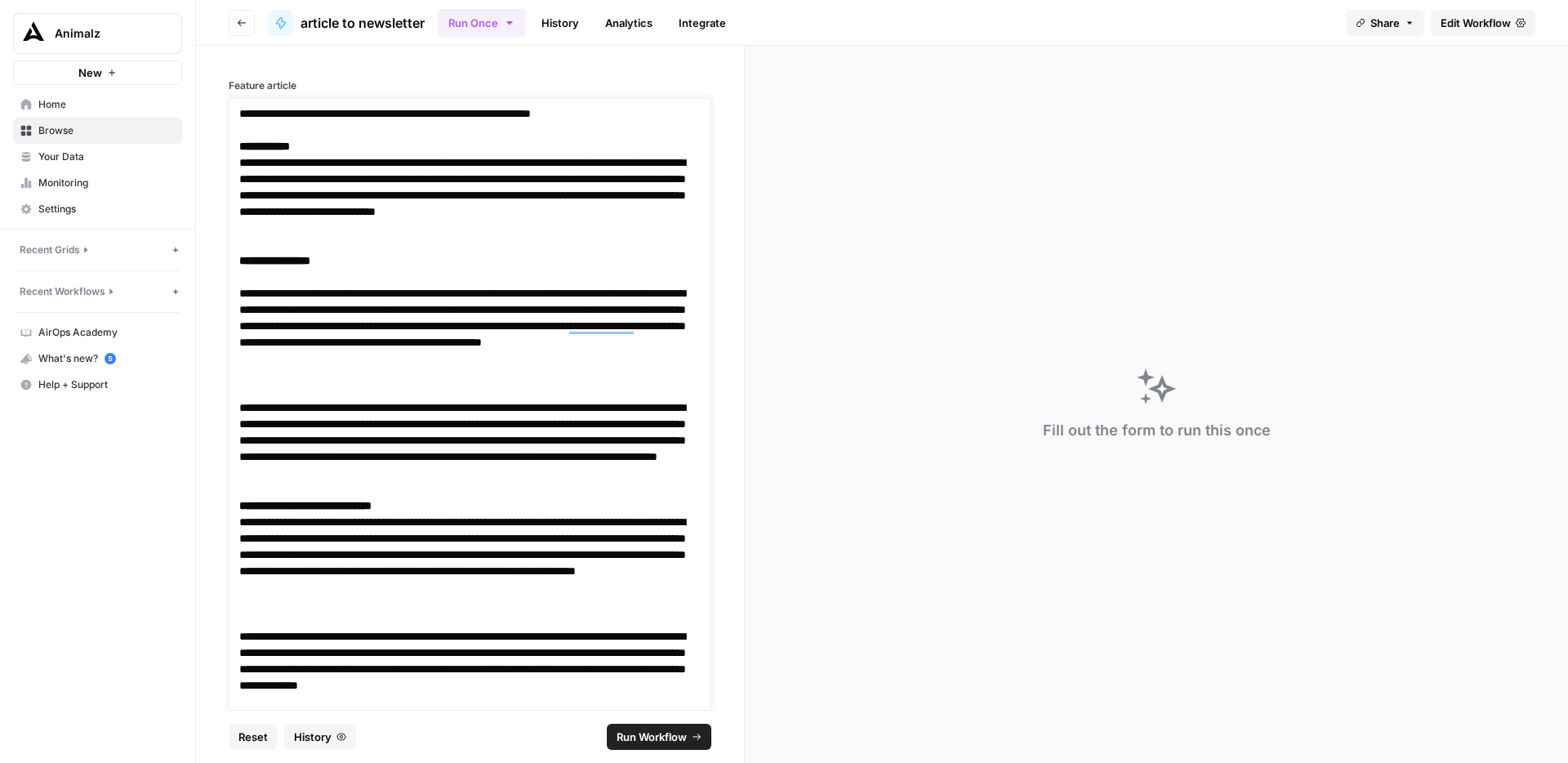 click at bounding box center [470, 383] 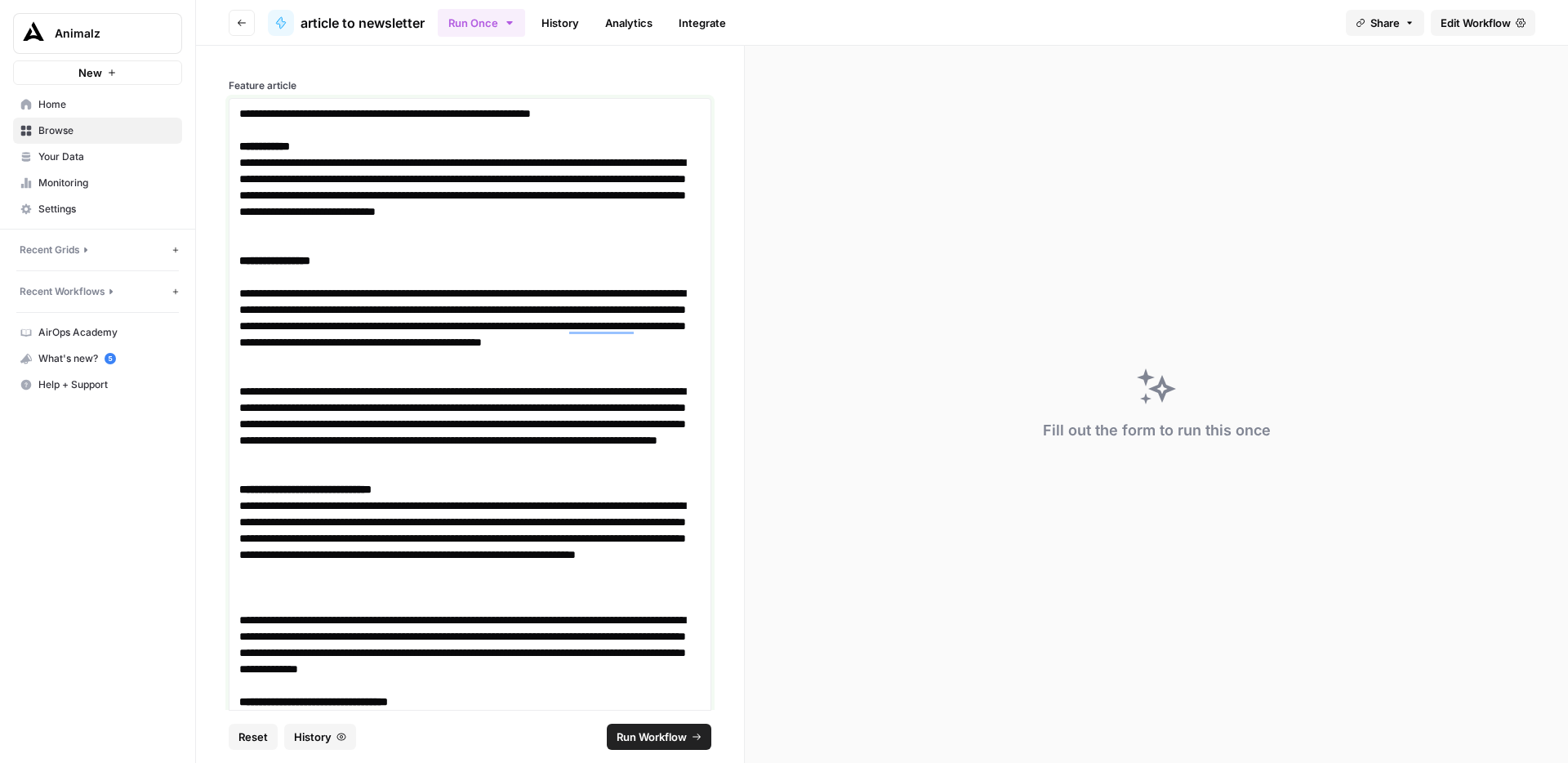 click on "**********" at bounding box center [470, 432] 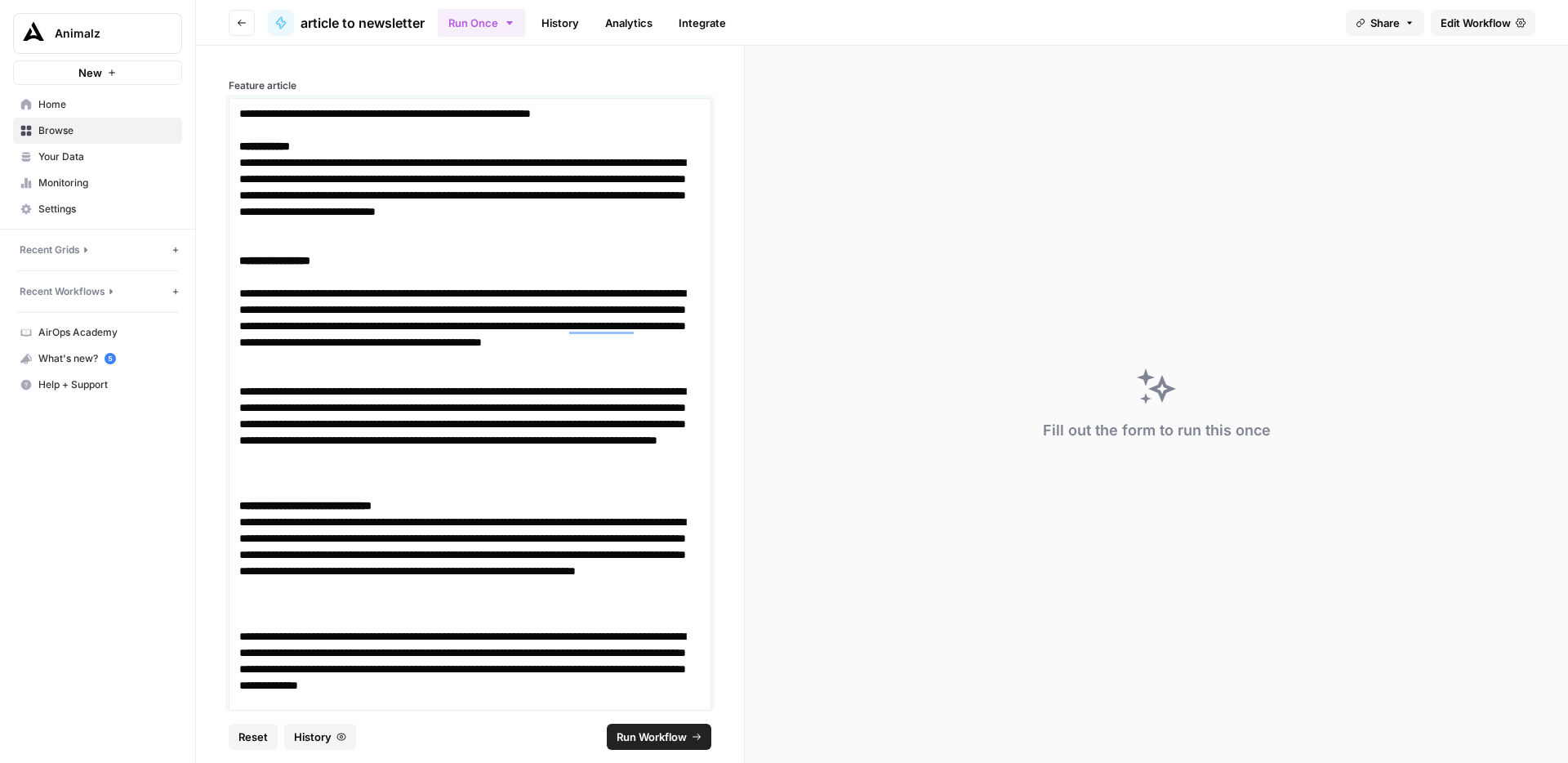 click on "**********" at bounding box center (470, 506) 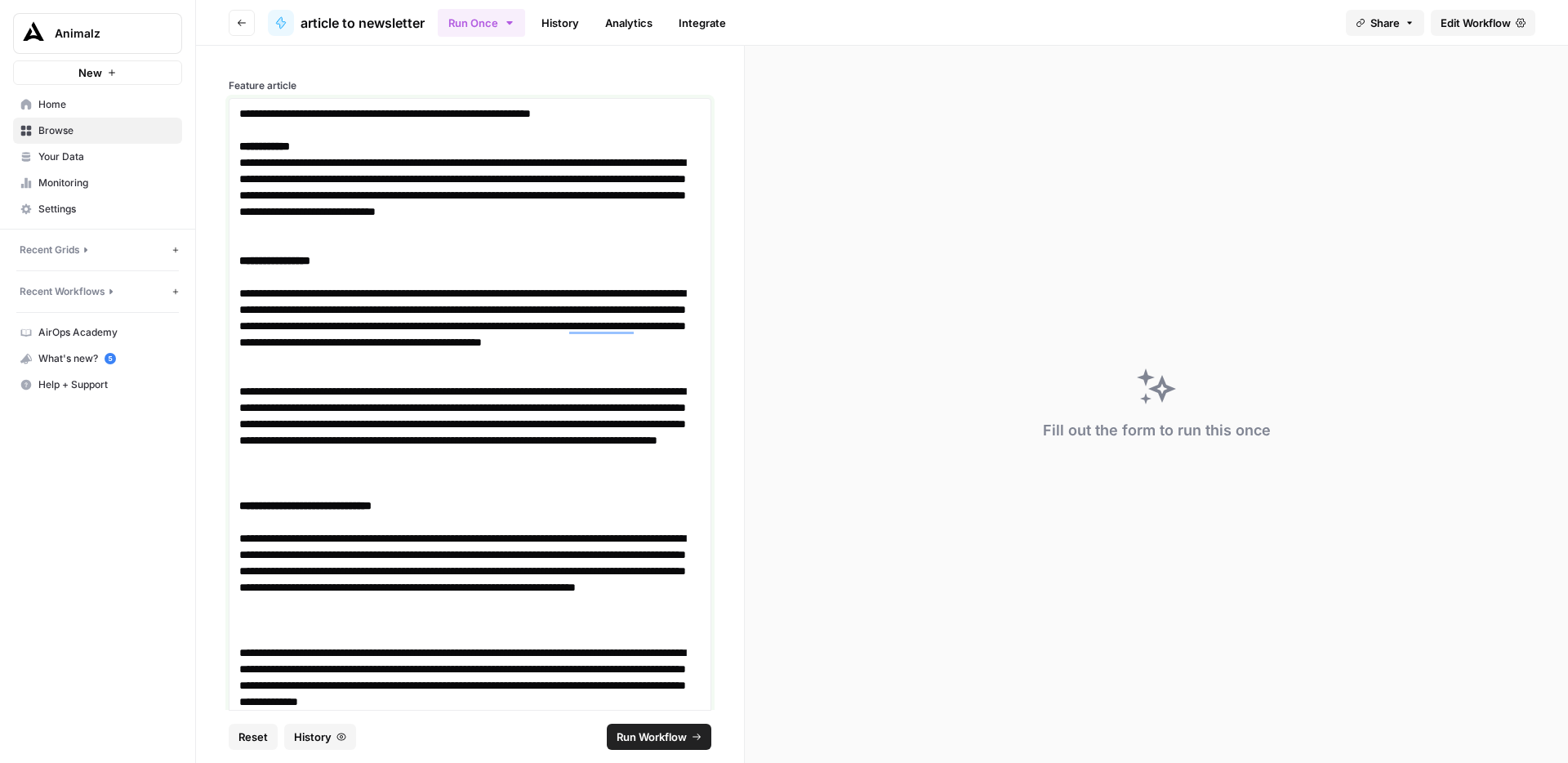 click on "**********" at bounding box center [470, 146] 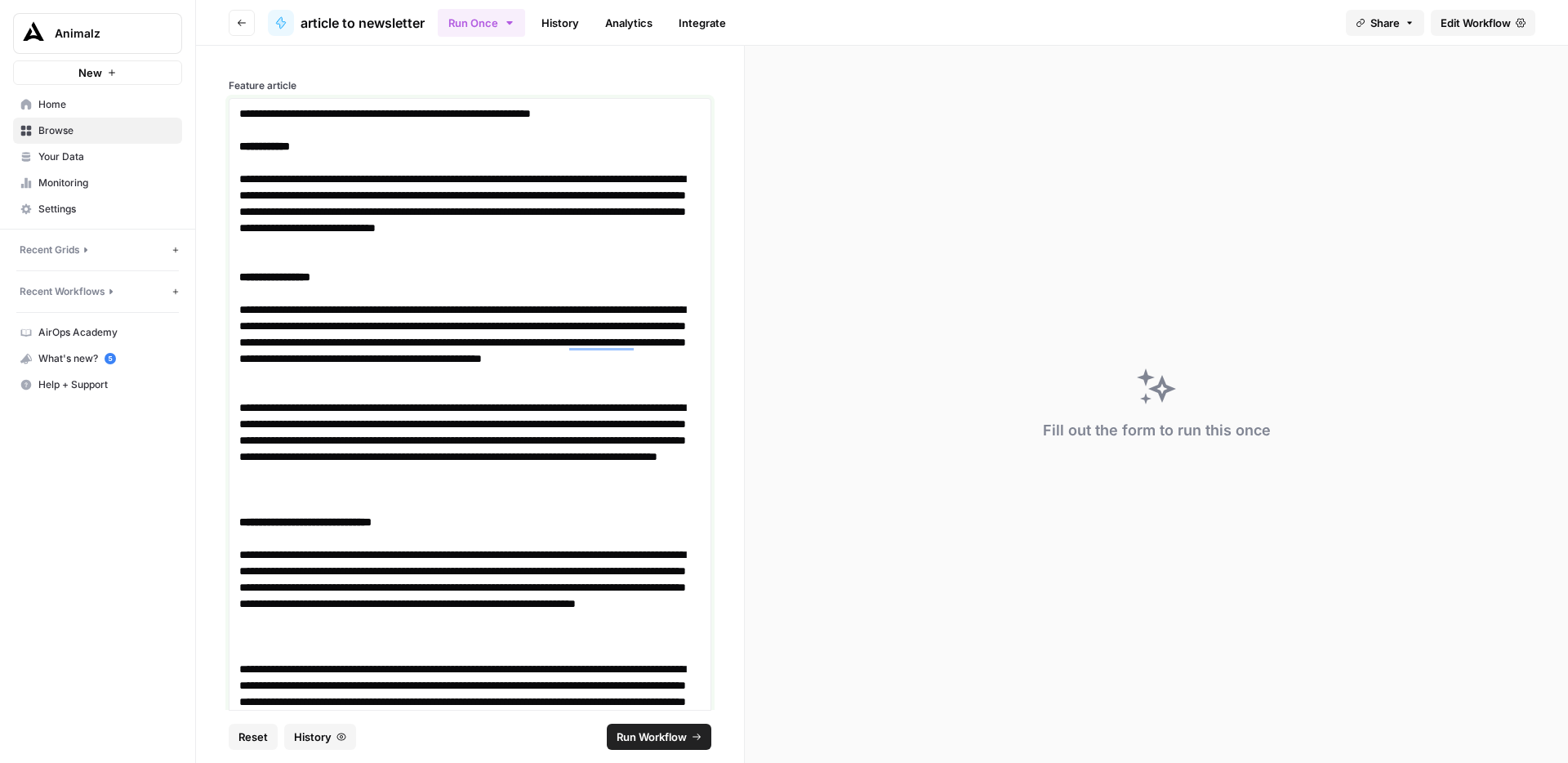 scroll, scrollTop: 238, scrollLeft: 0, axis: vertical 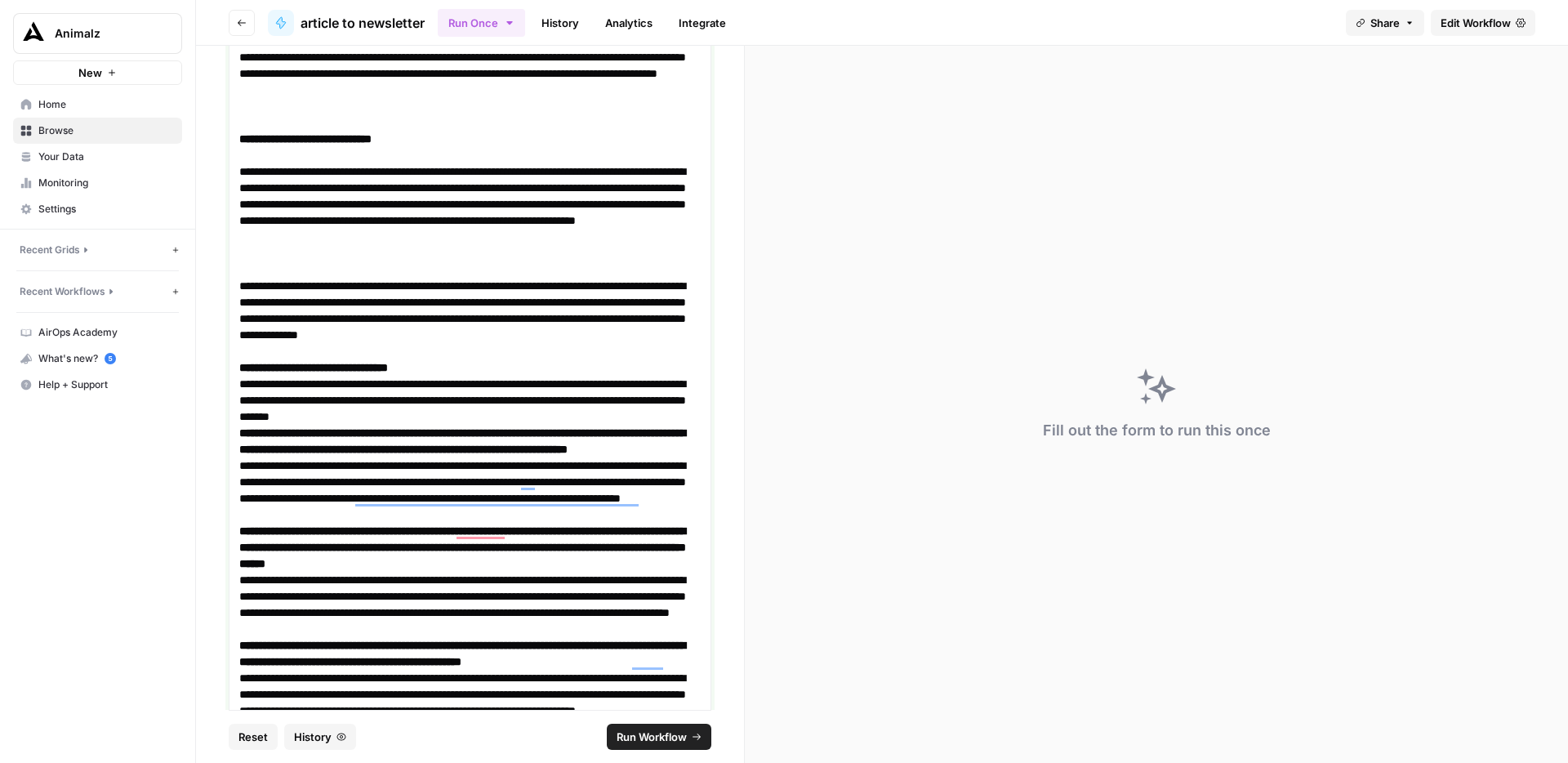 click at bounding box center [470, 261] 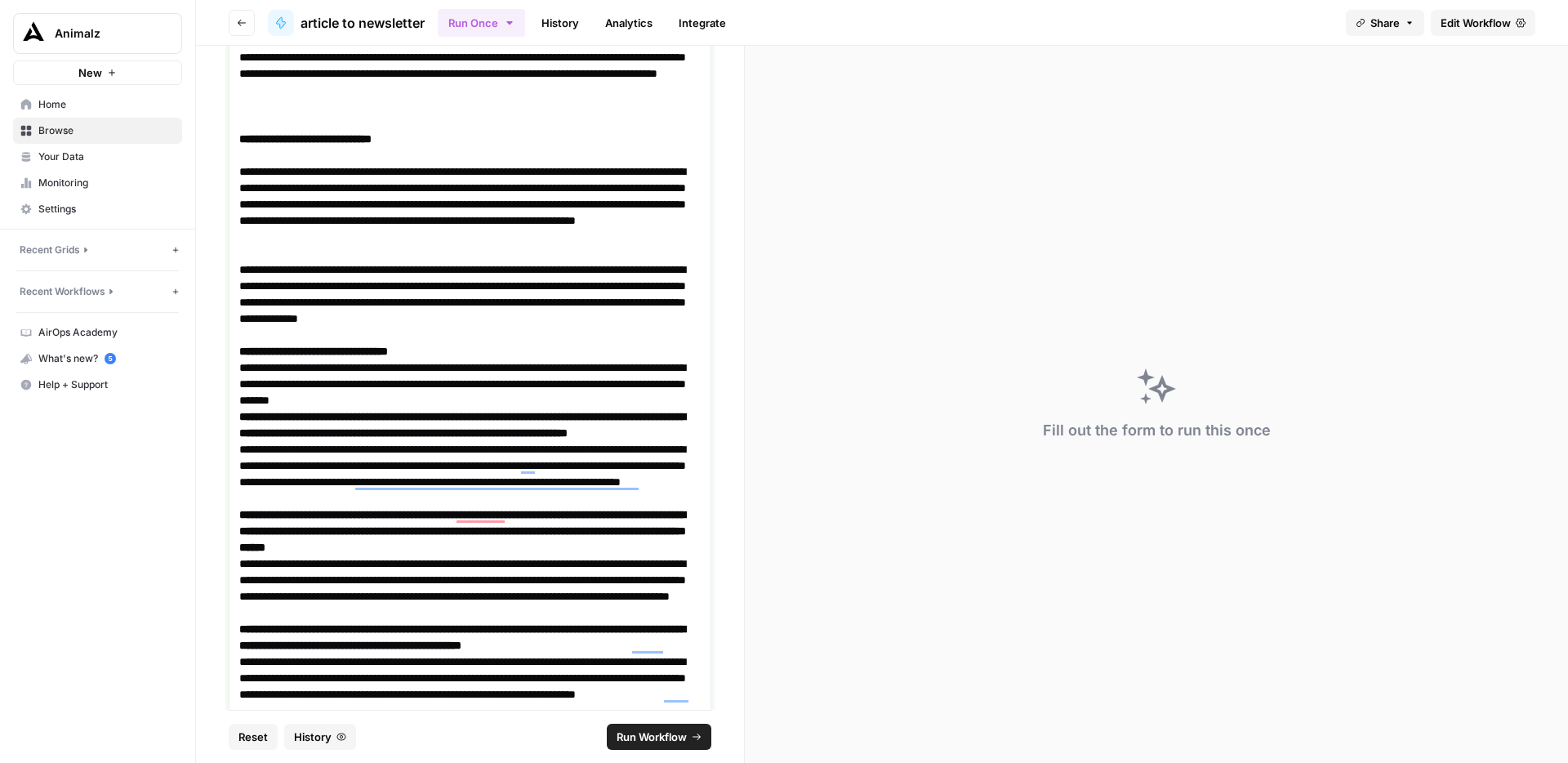 click on "**********" at bounding box center [470, 302] 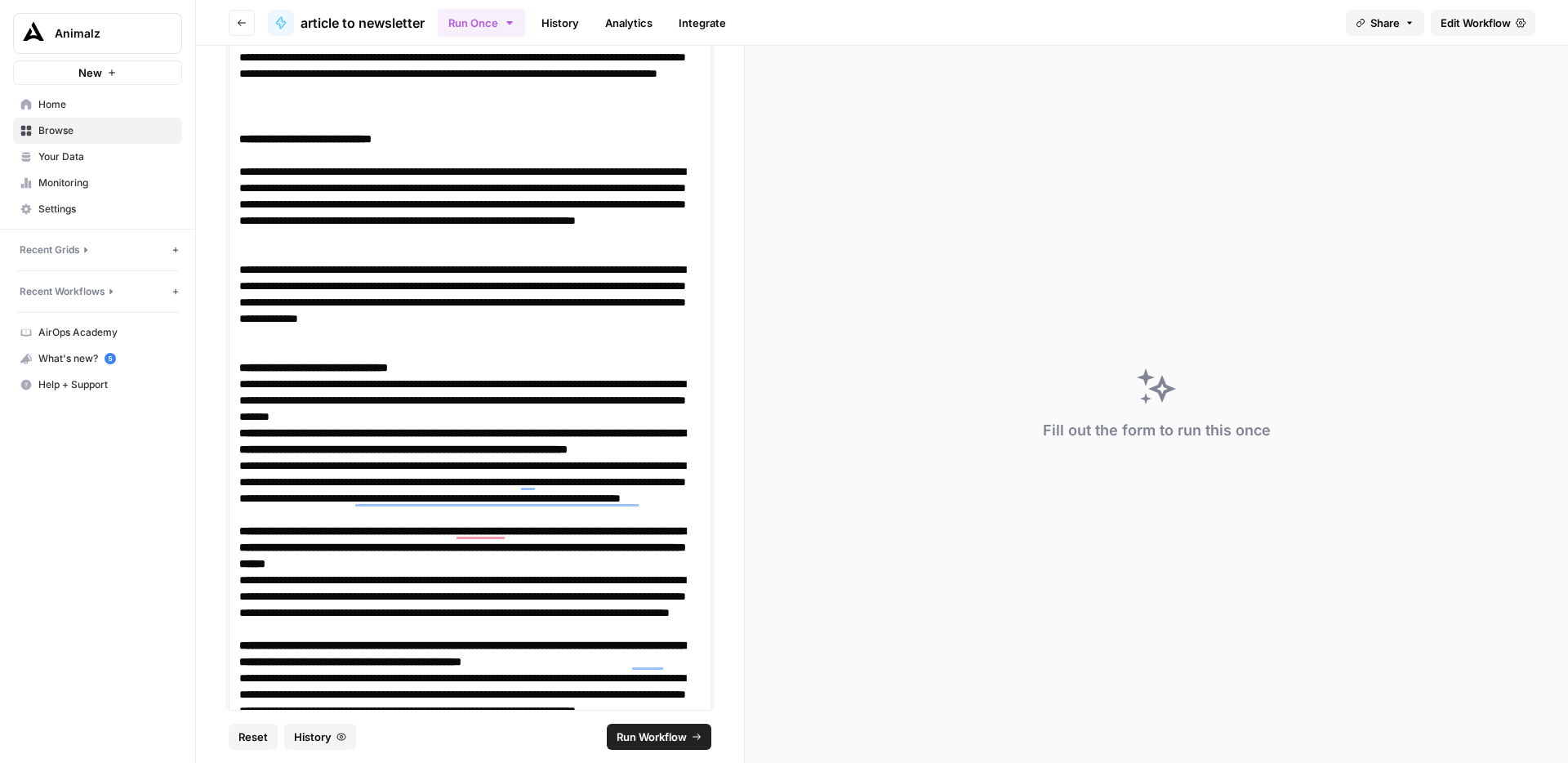 click on "**********" at bounding box center [470, 368] 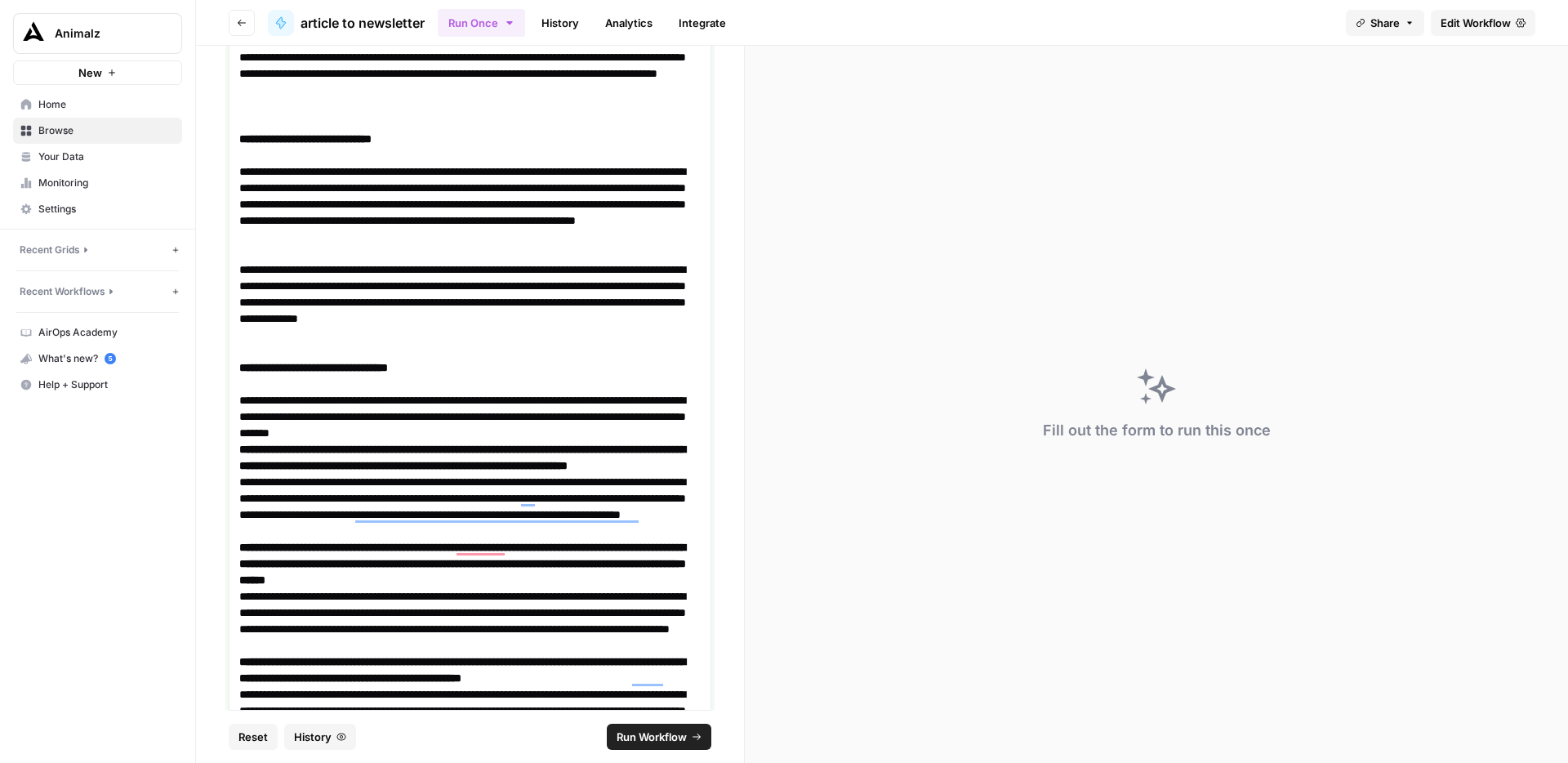 click on "**********" at bounding box center (470, 417) 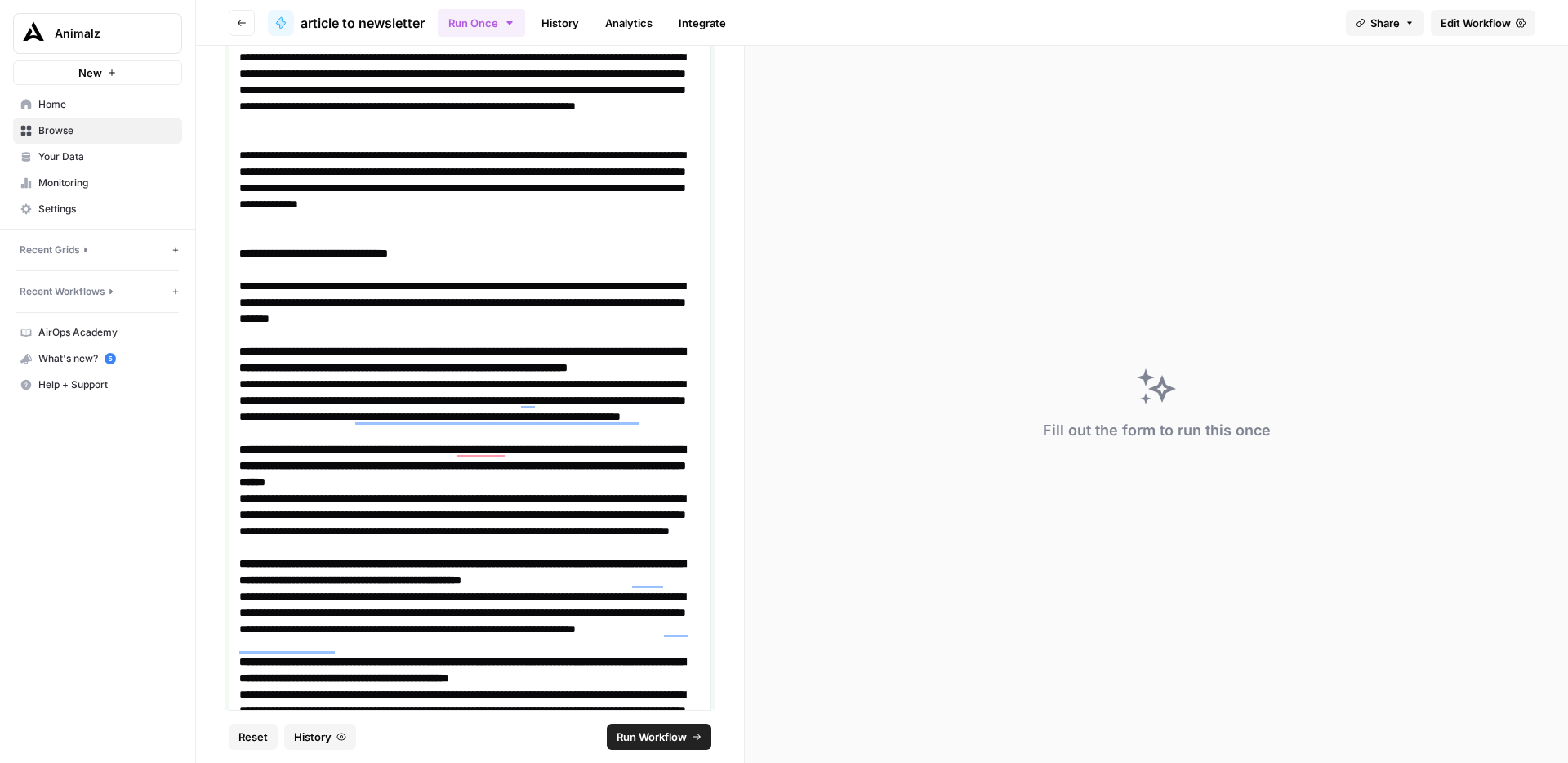 click on "**********" at bounding box center (470, 408) 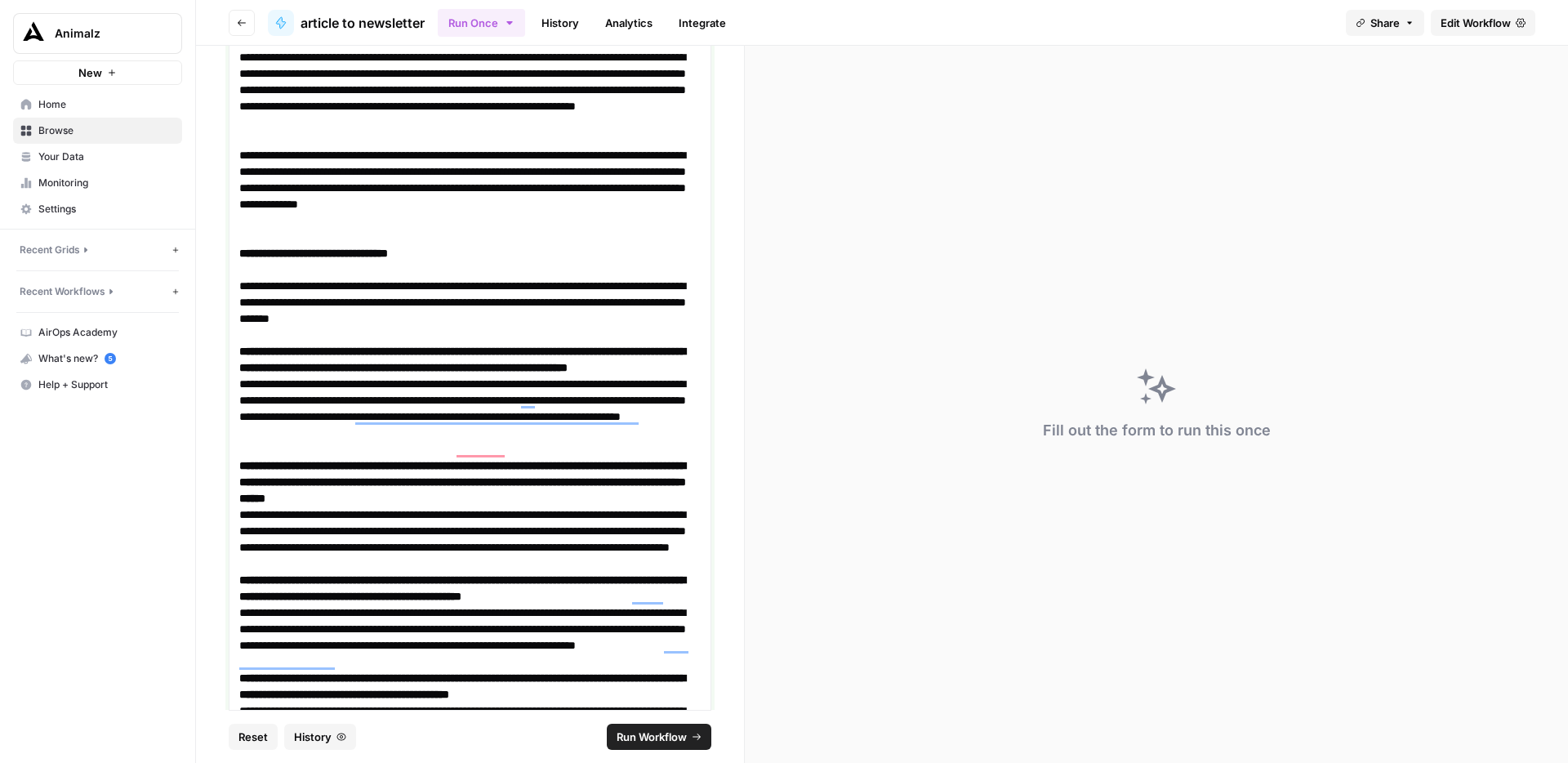 click on "**********" at bounding box center (470, 359) 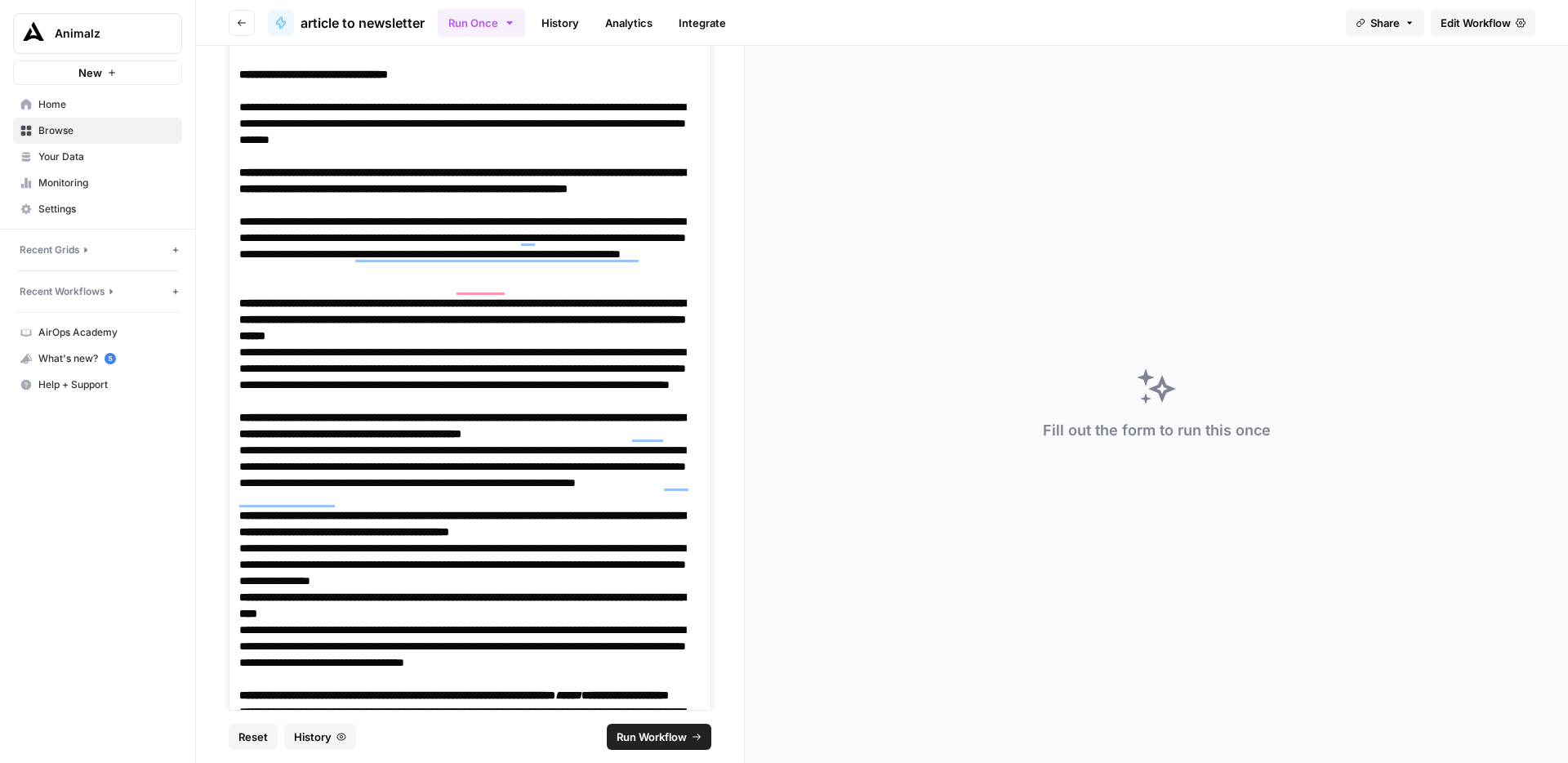 click on "**********" at bounding box center [470, 319] 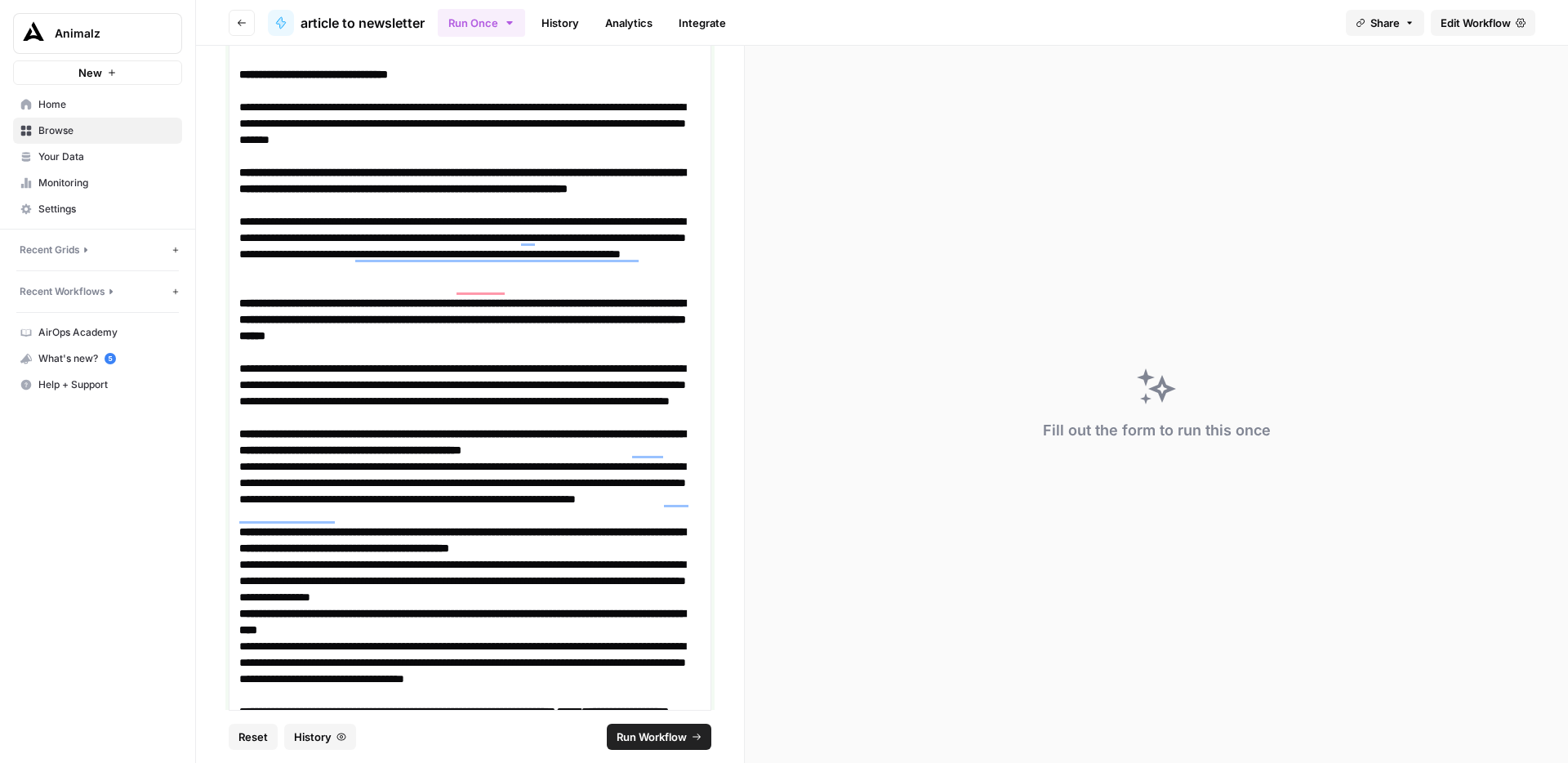 click on "**********" at bounding box center (470, 393) 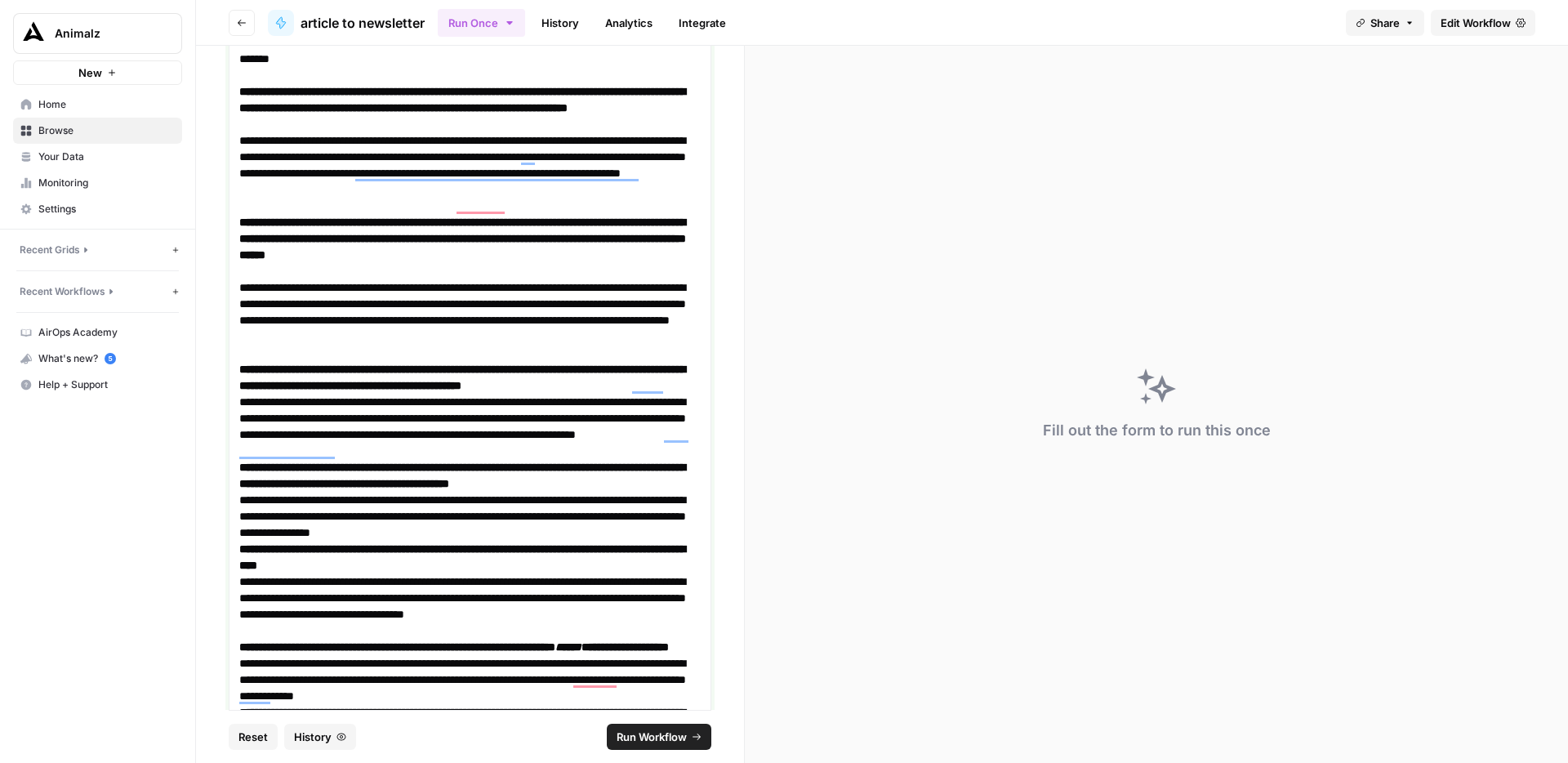 click on "**********" at bounding box center (470, 377) 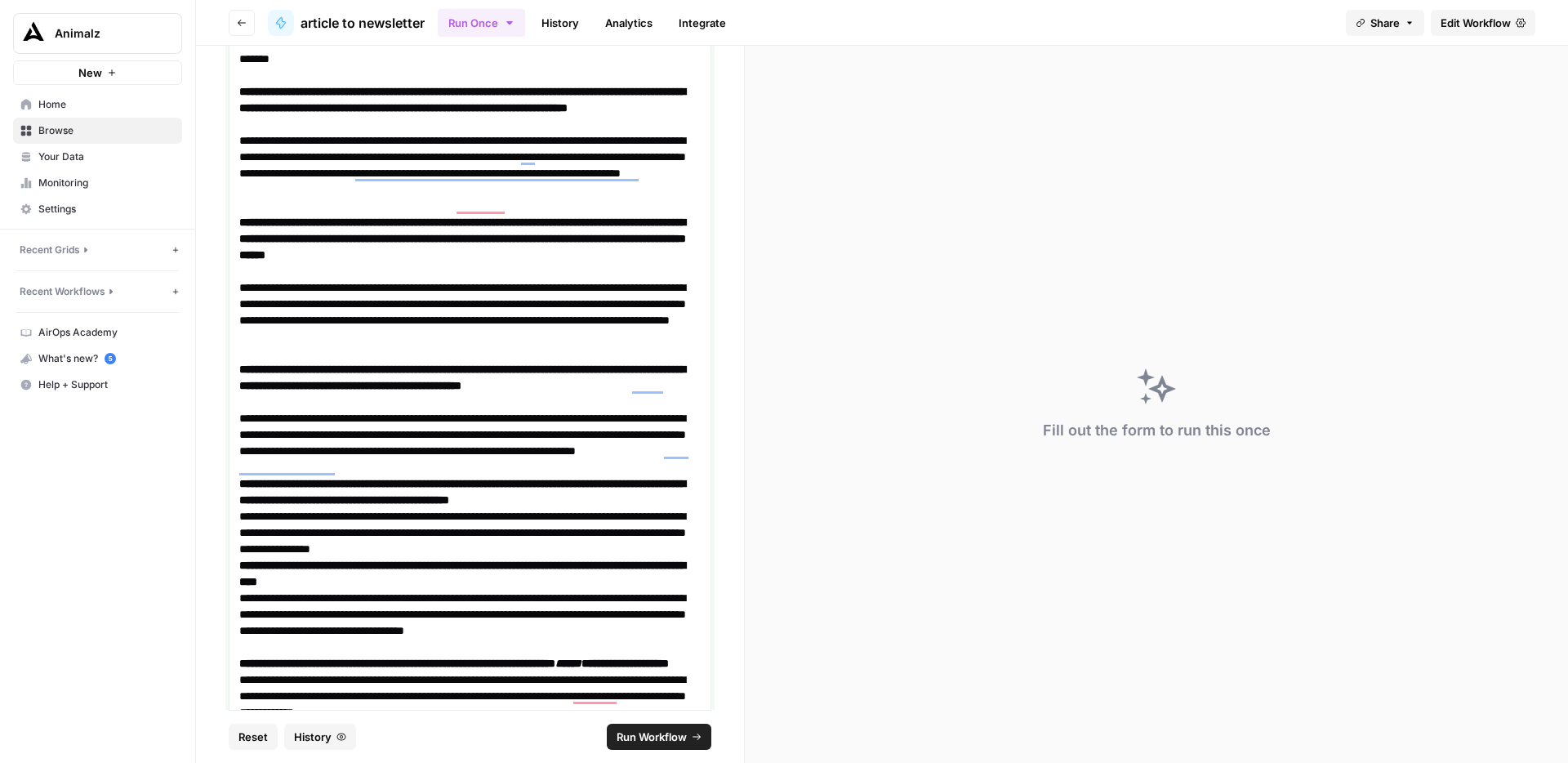 click on "**********" at bounding box center [470, 443] 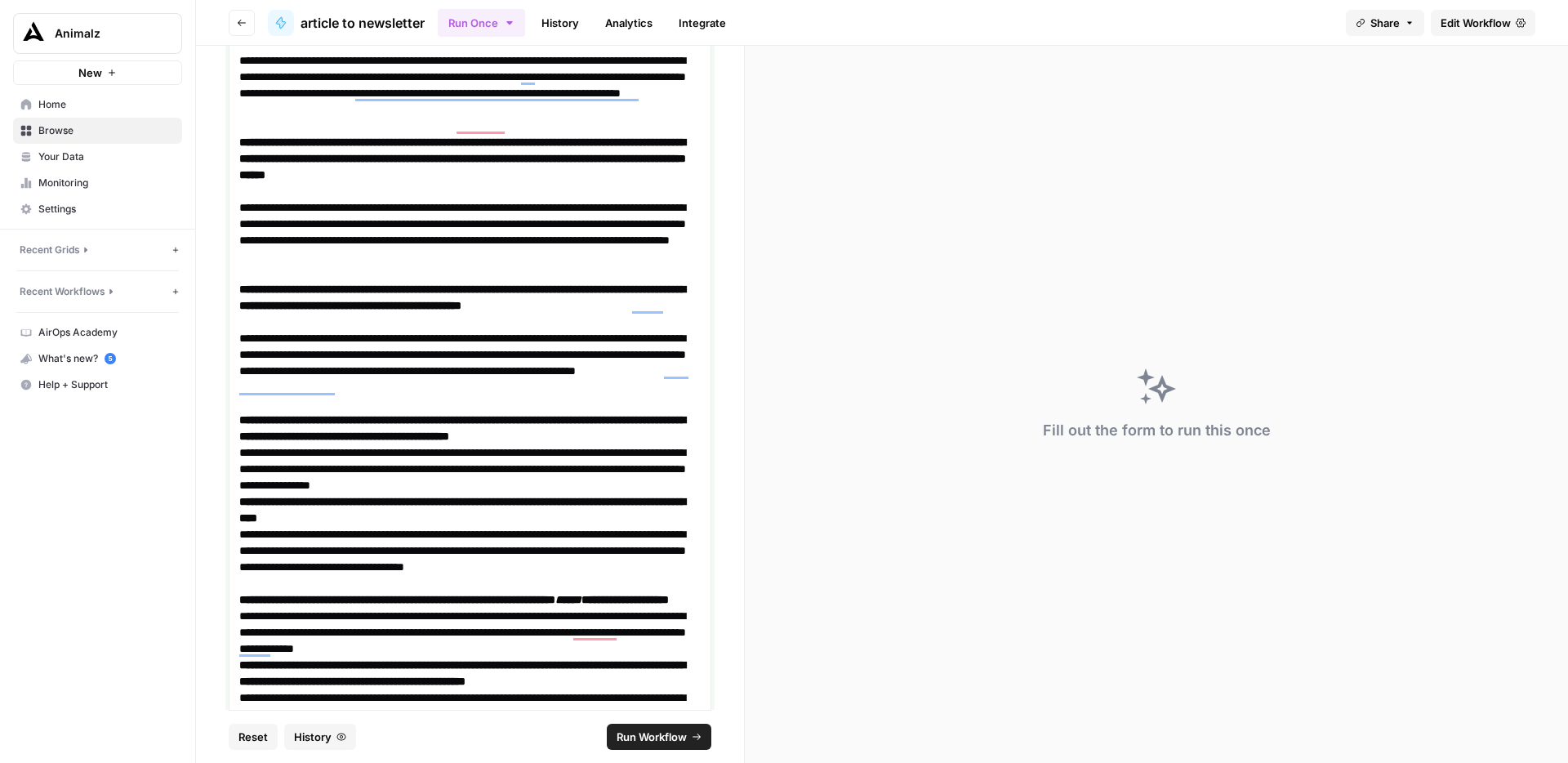 click on "**********" at bounding box center (470, 428) 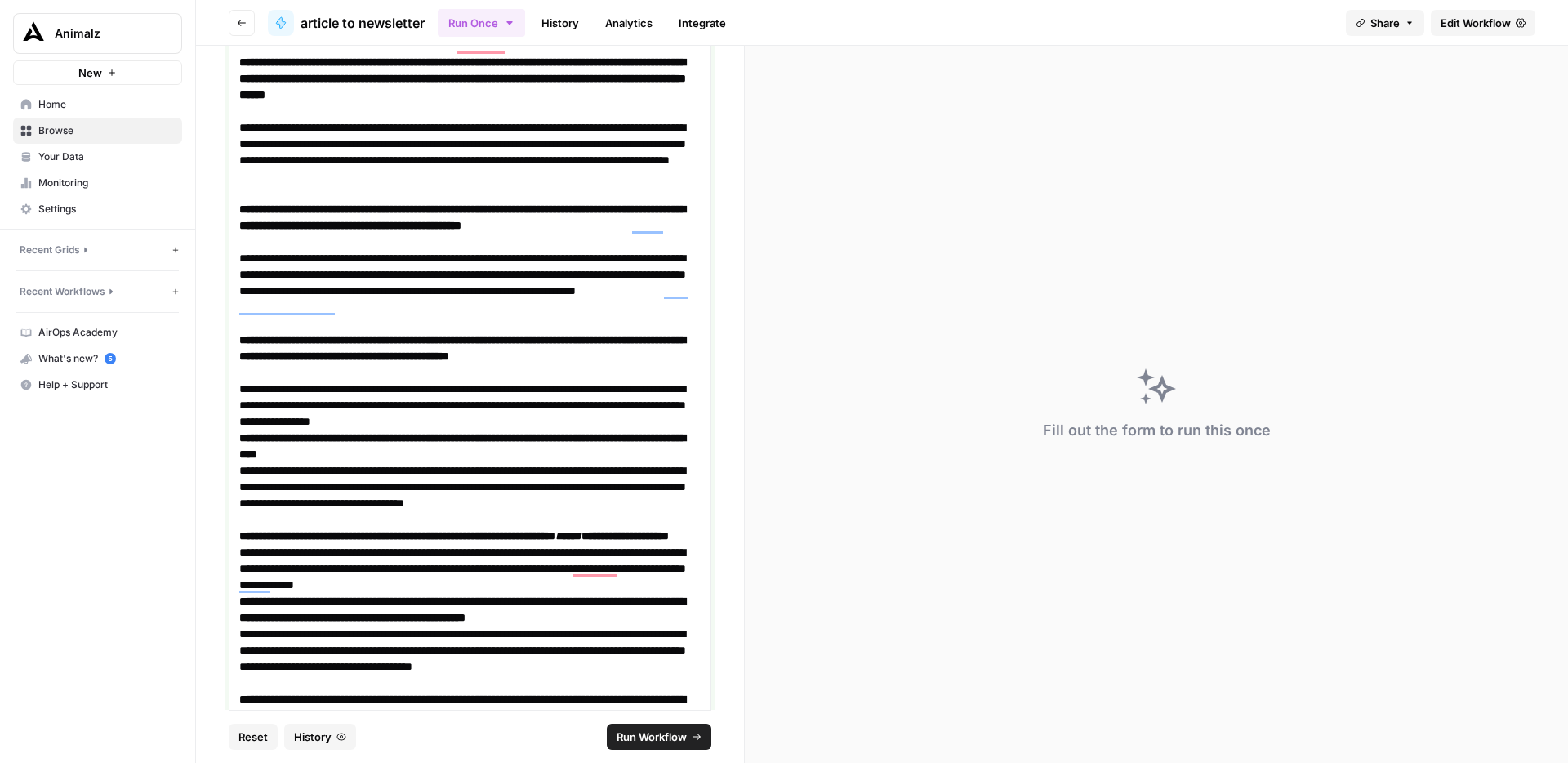 click on "**********" at bounding box center (470, 405) 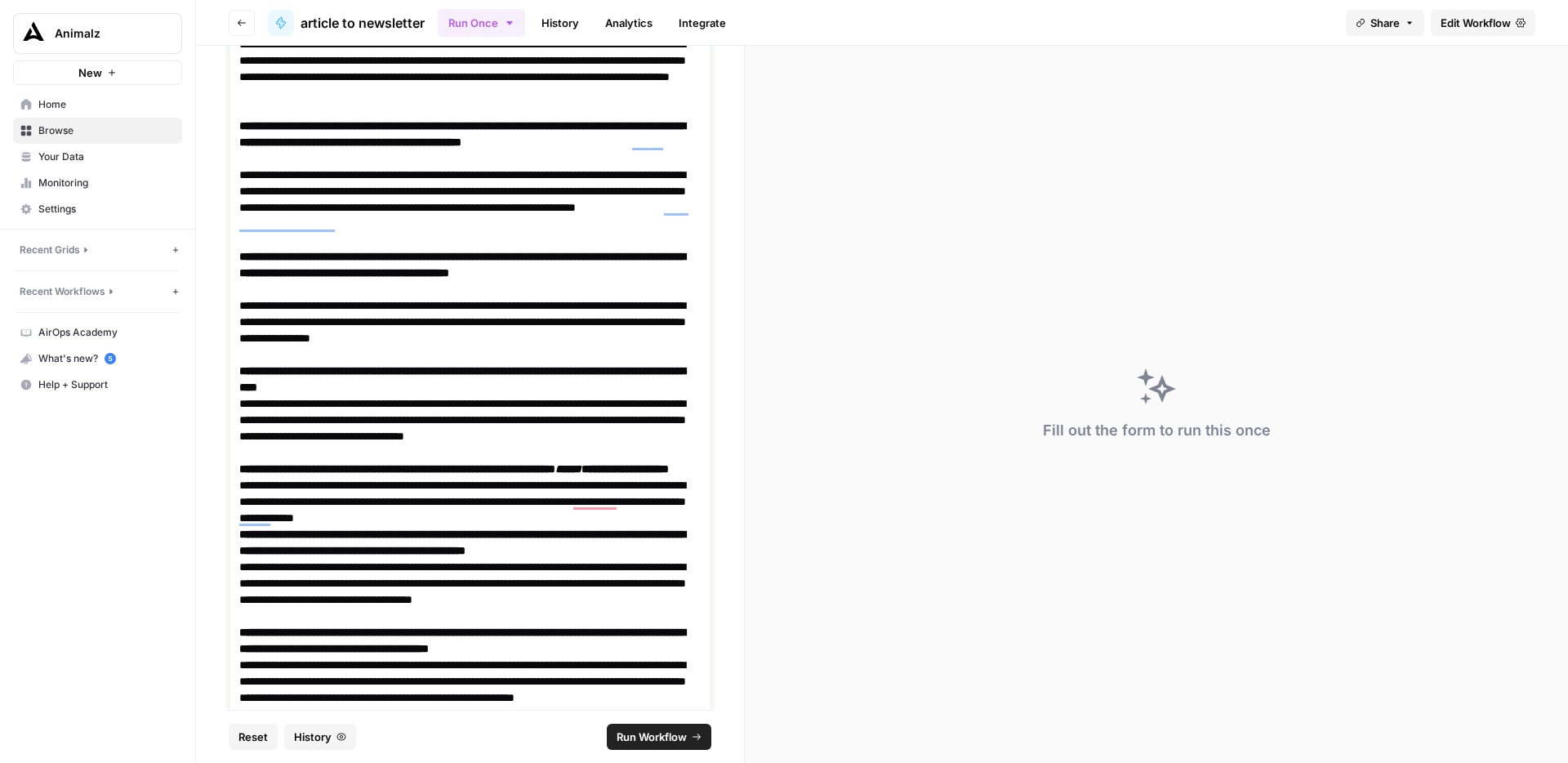 click on "**********" at bounding box center (470, 379) 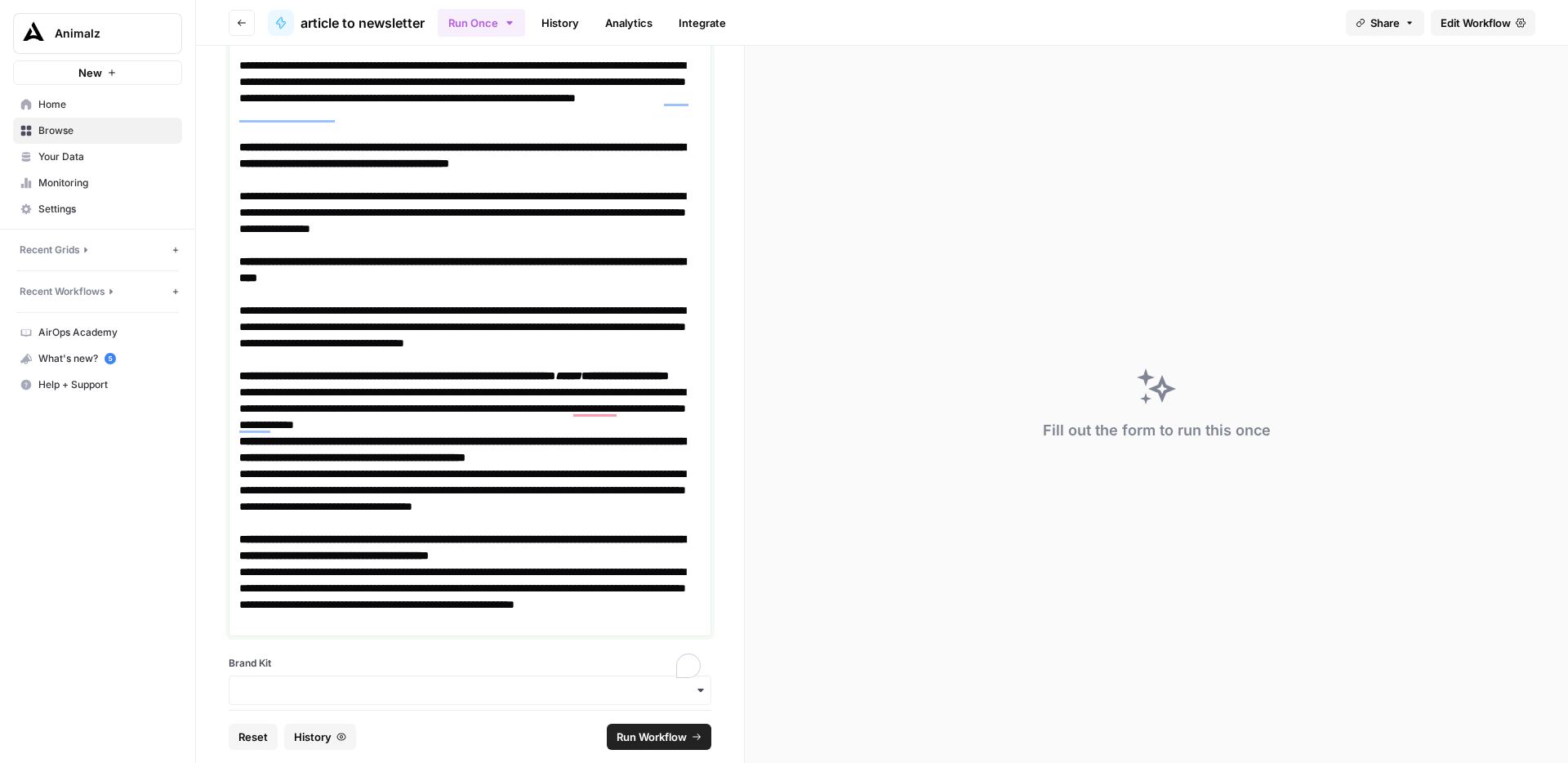click on "**********" at bounding box center [470, 335] 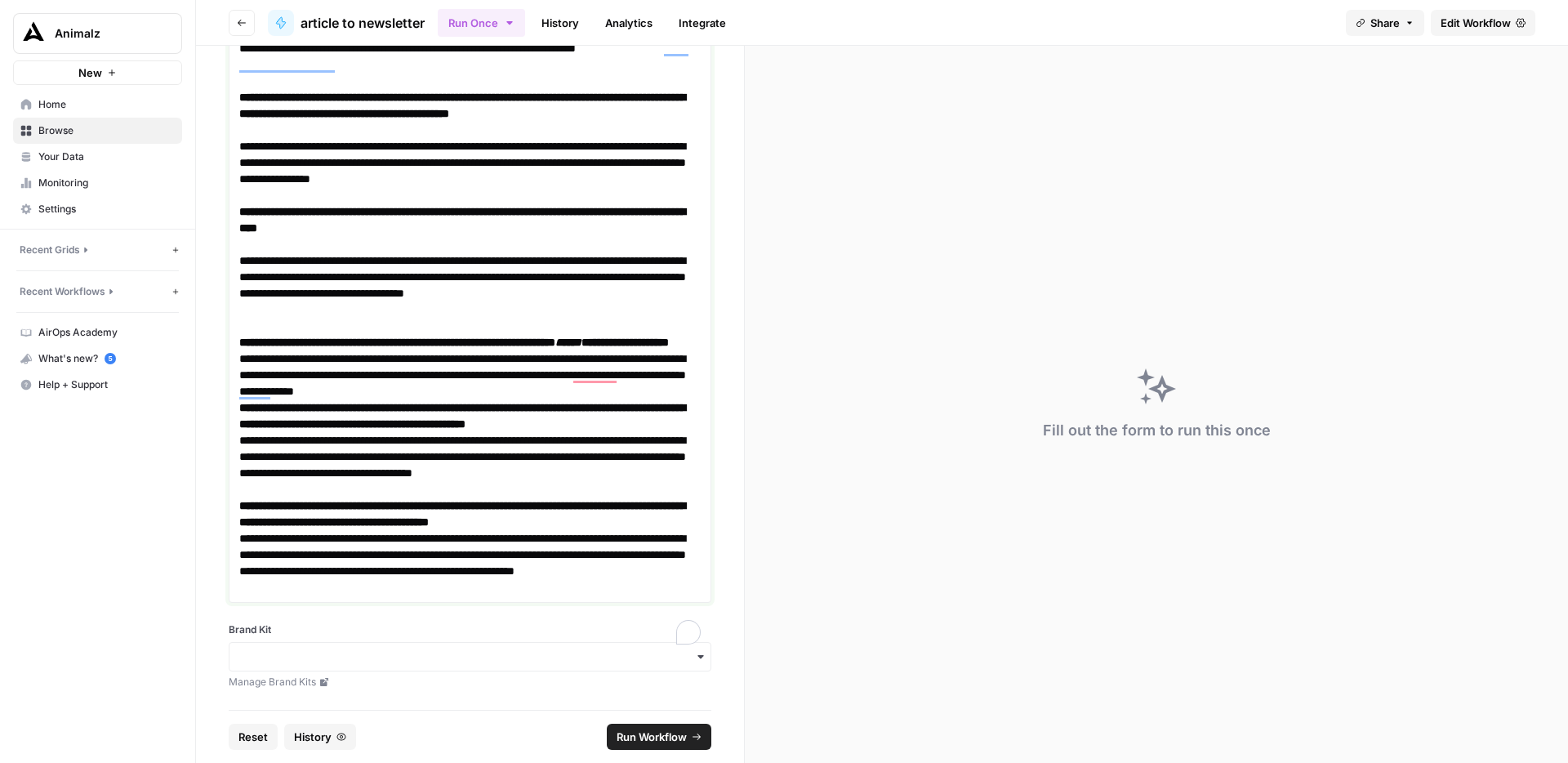 click on "**********" at bounding box center (470, 342) 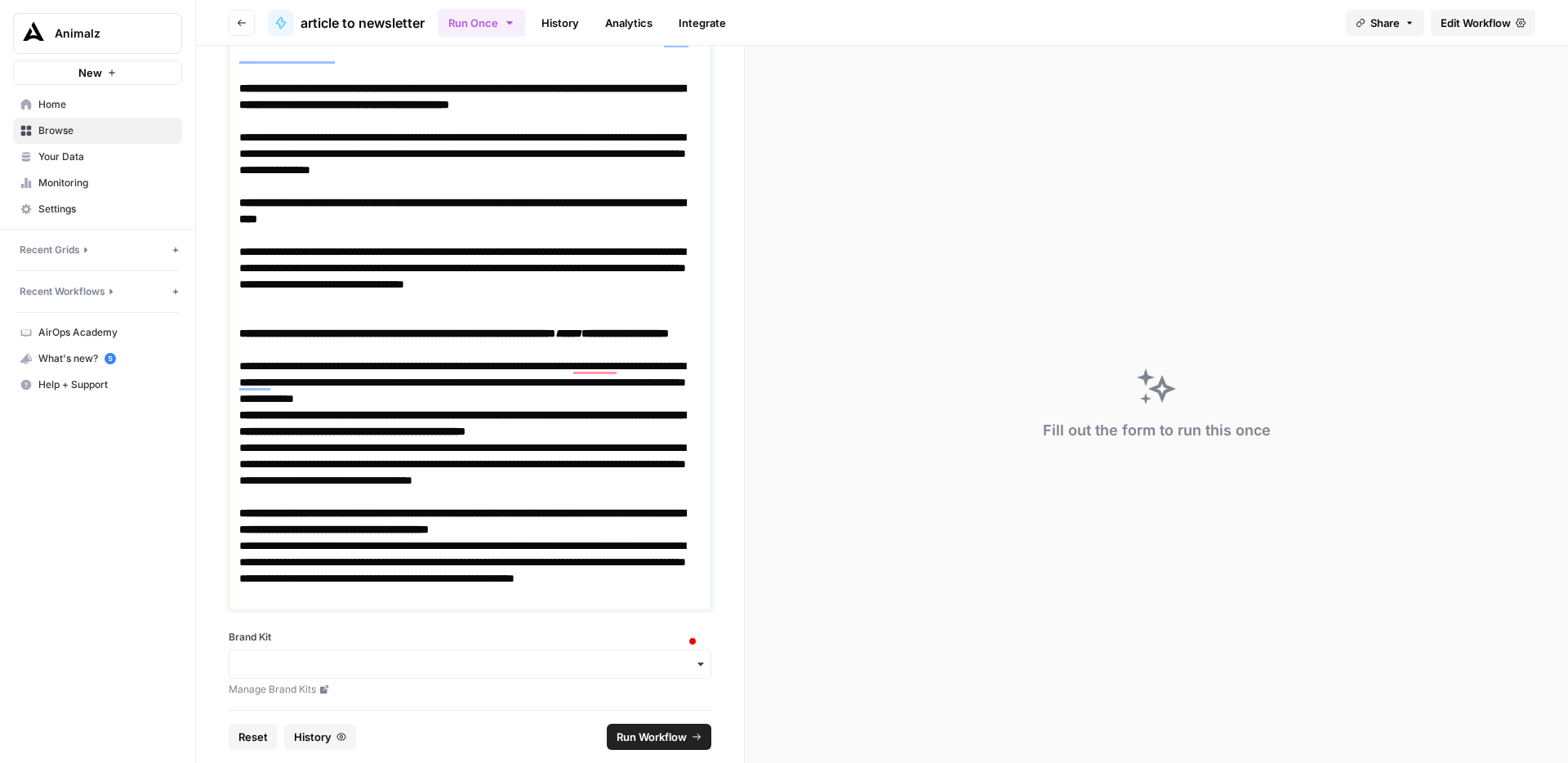 click on "**********" at bounding box center (462, 423) 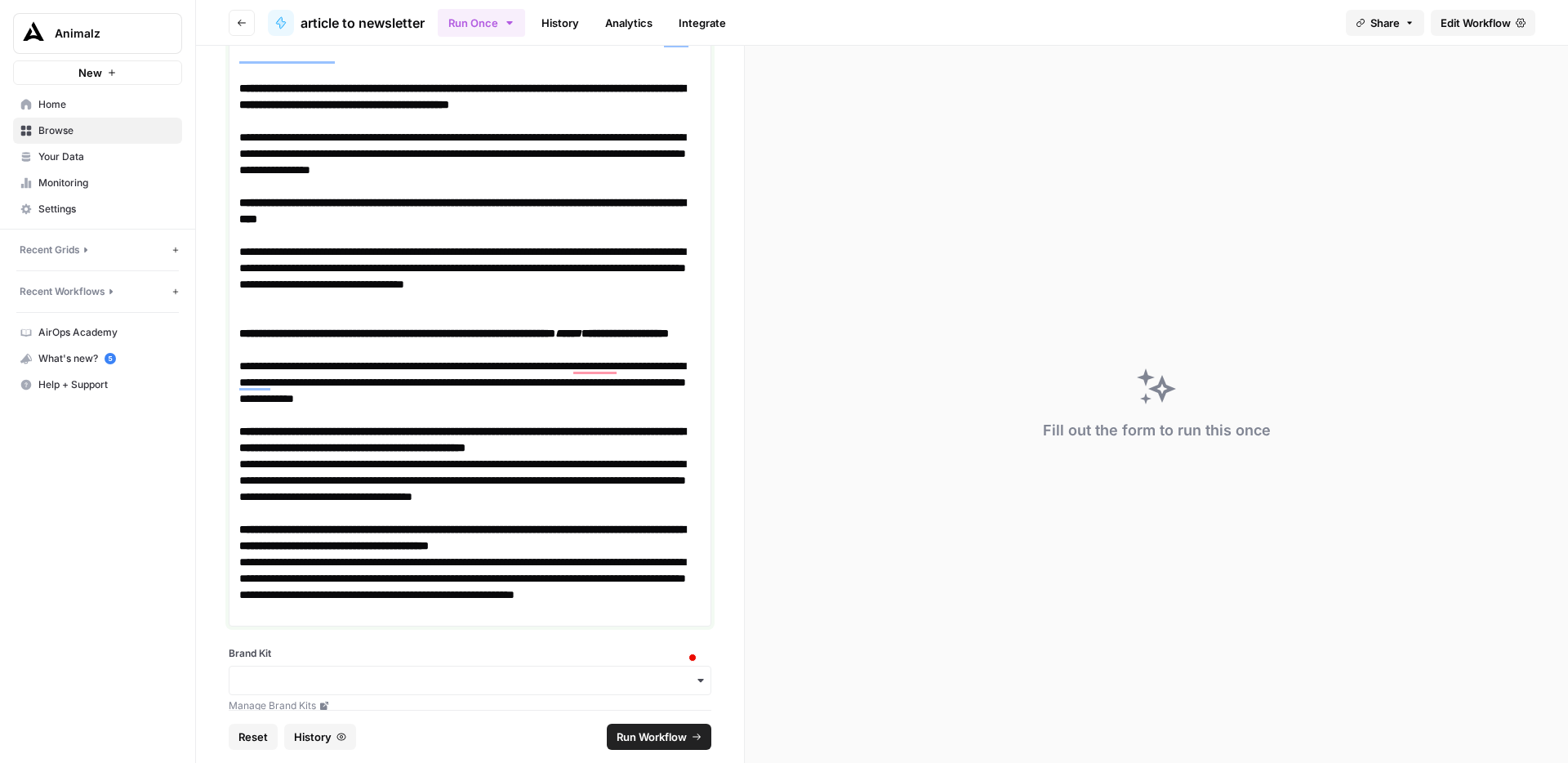 click on "**********" at bounding box center (462, 440) 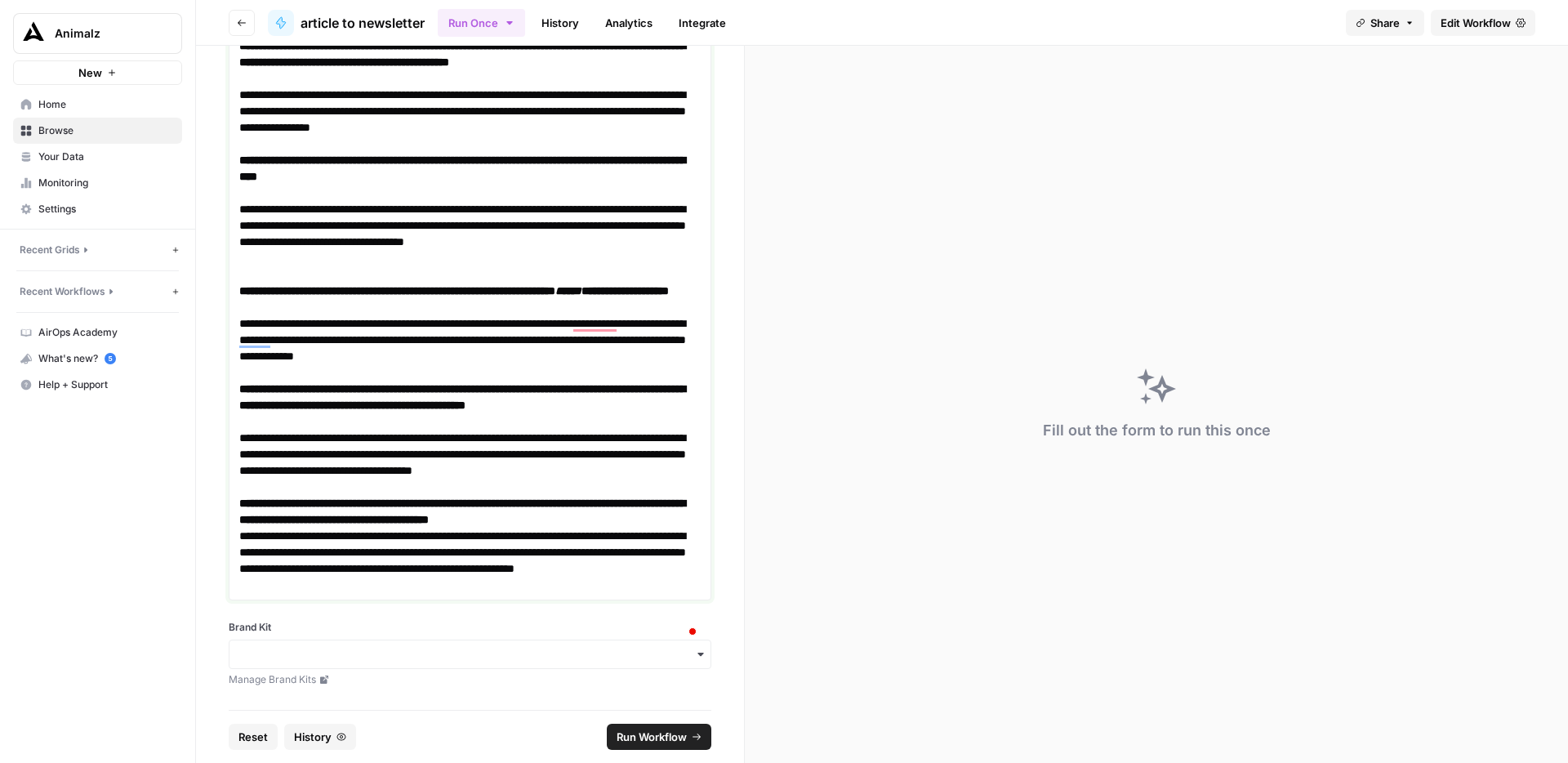 click on "**********" at bounding box center (470, 462) 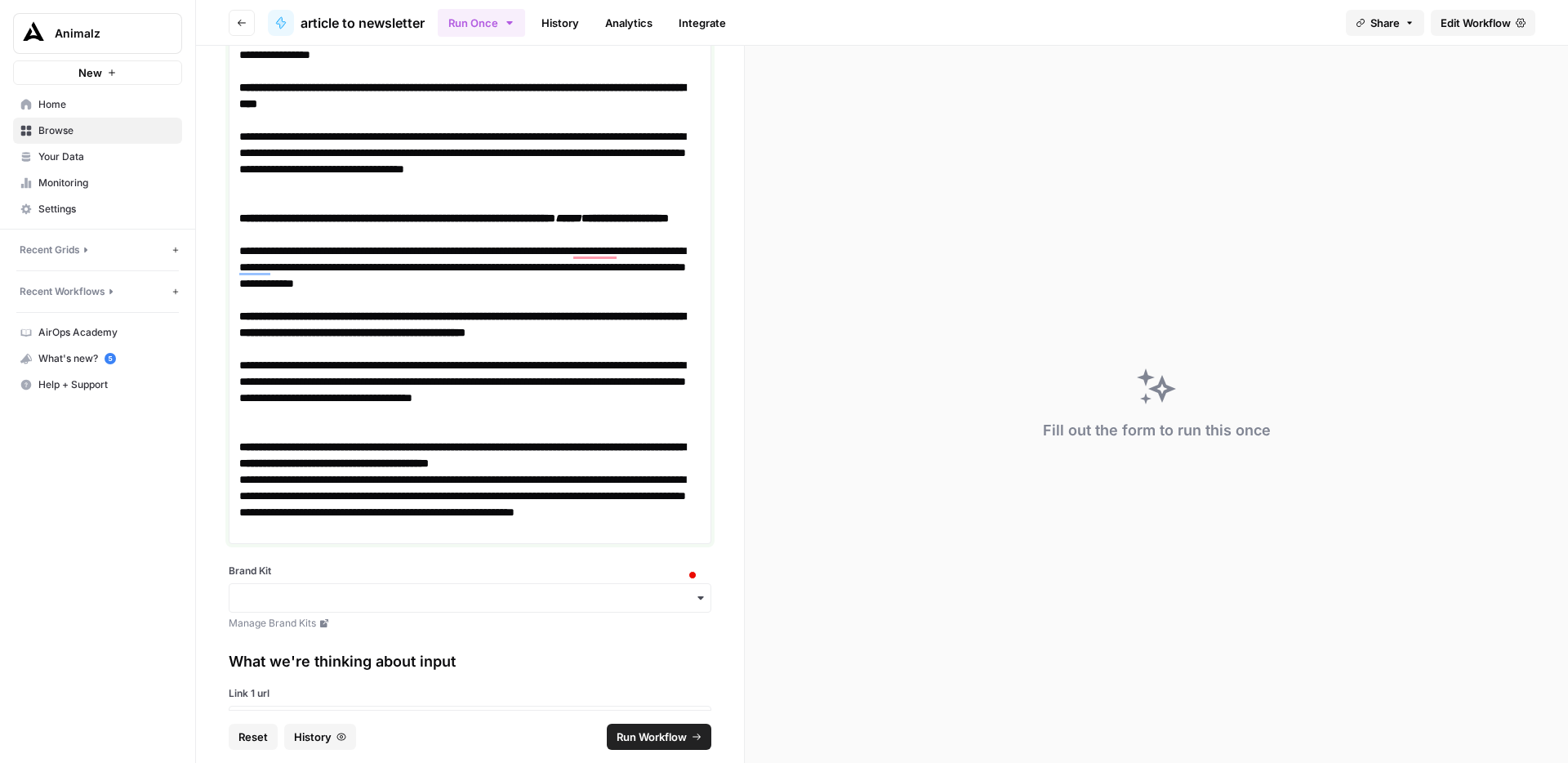 click on "**********" at bounding box center [470, 455] 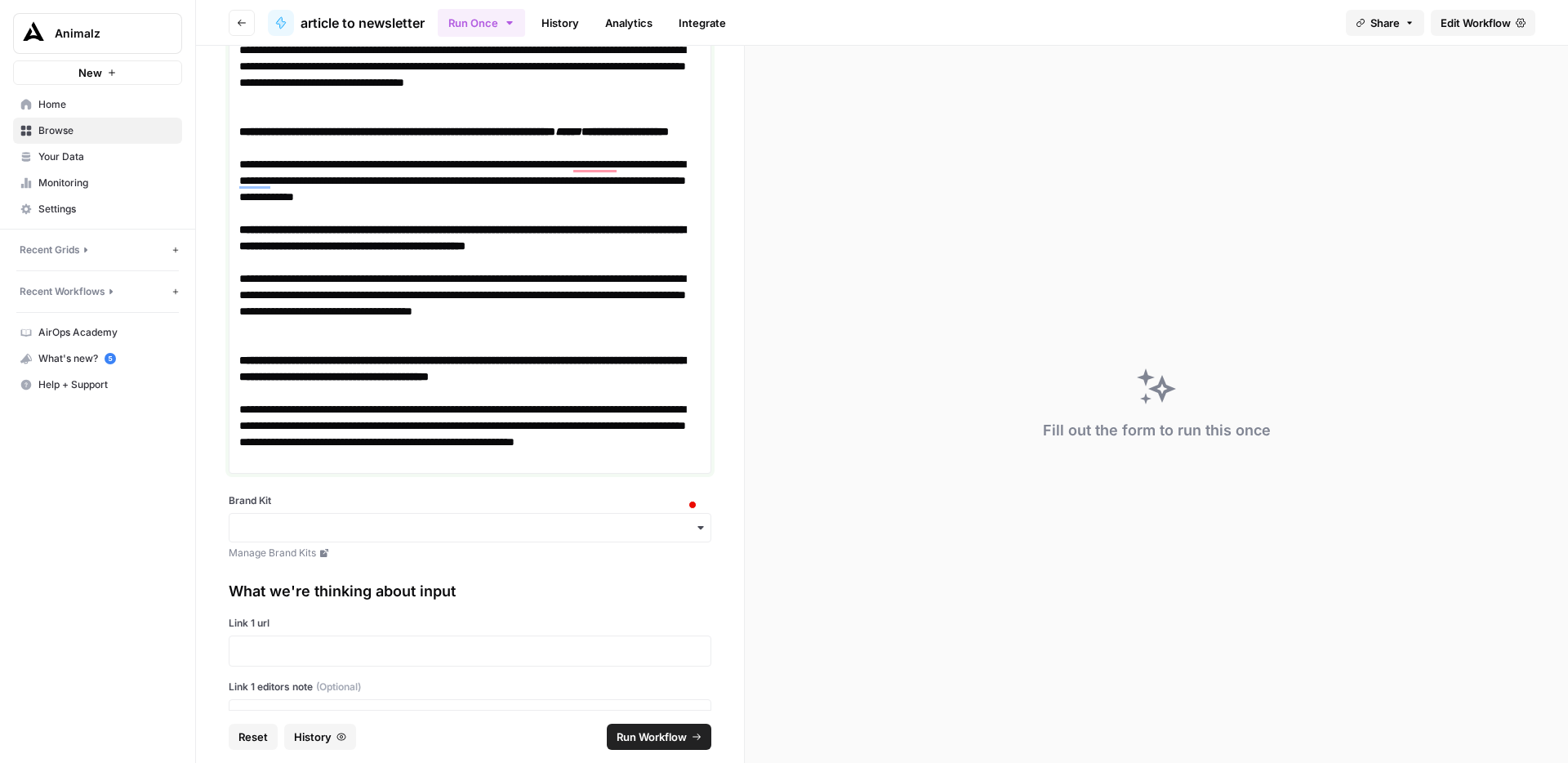 click on "**********" at bounding box center (470, 434) 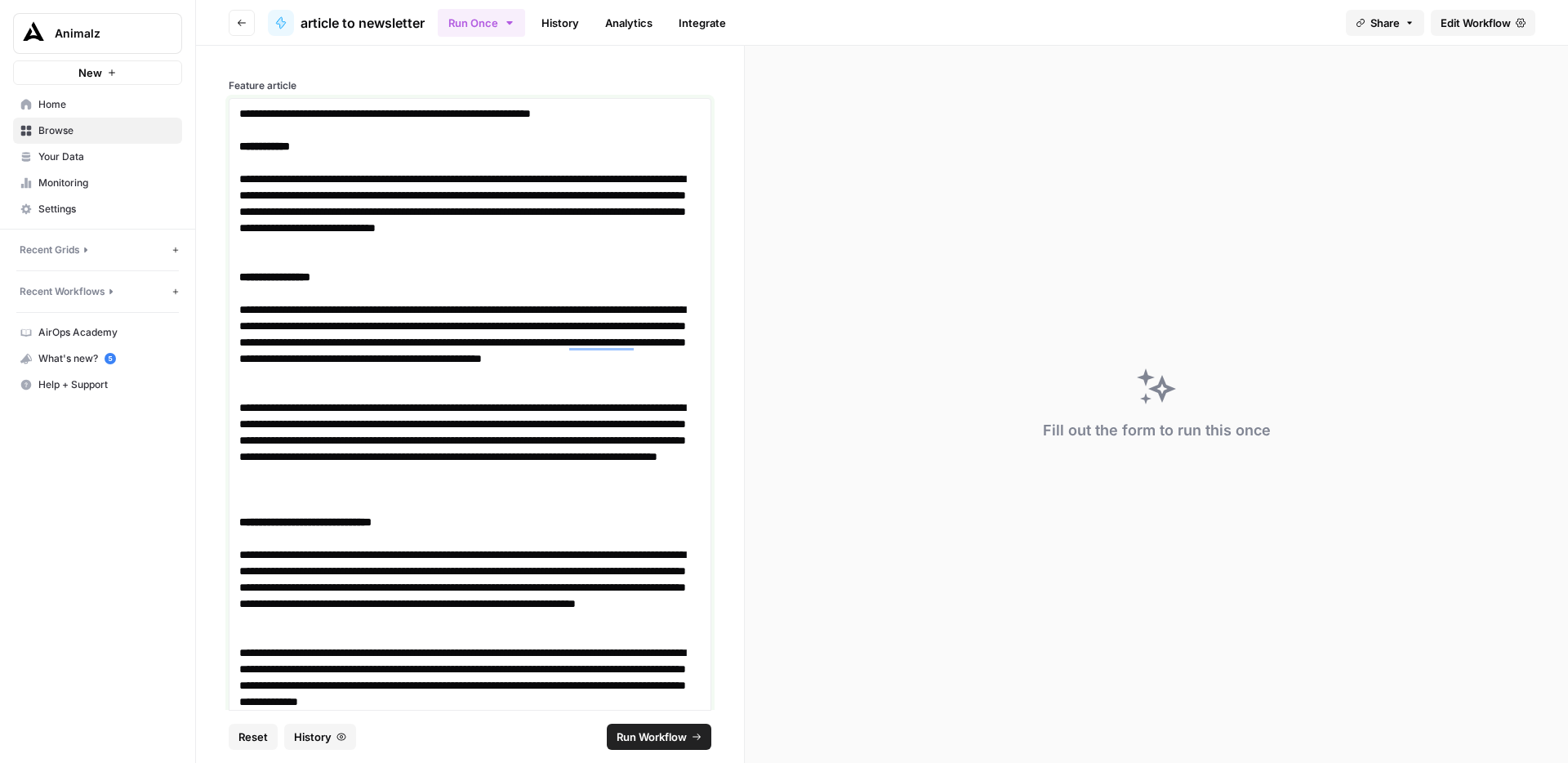 click on "**********" at bounding box center (470, 114) 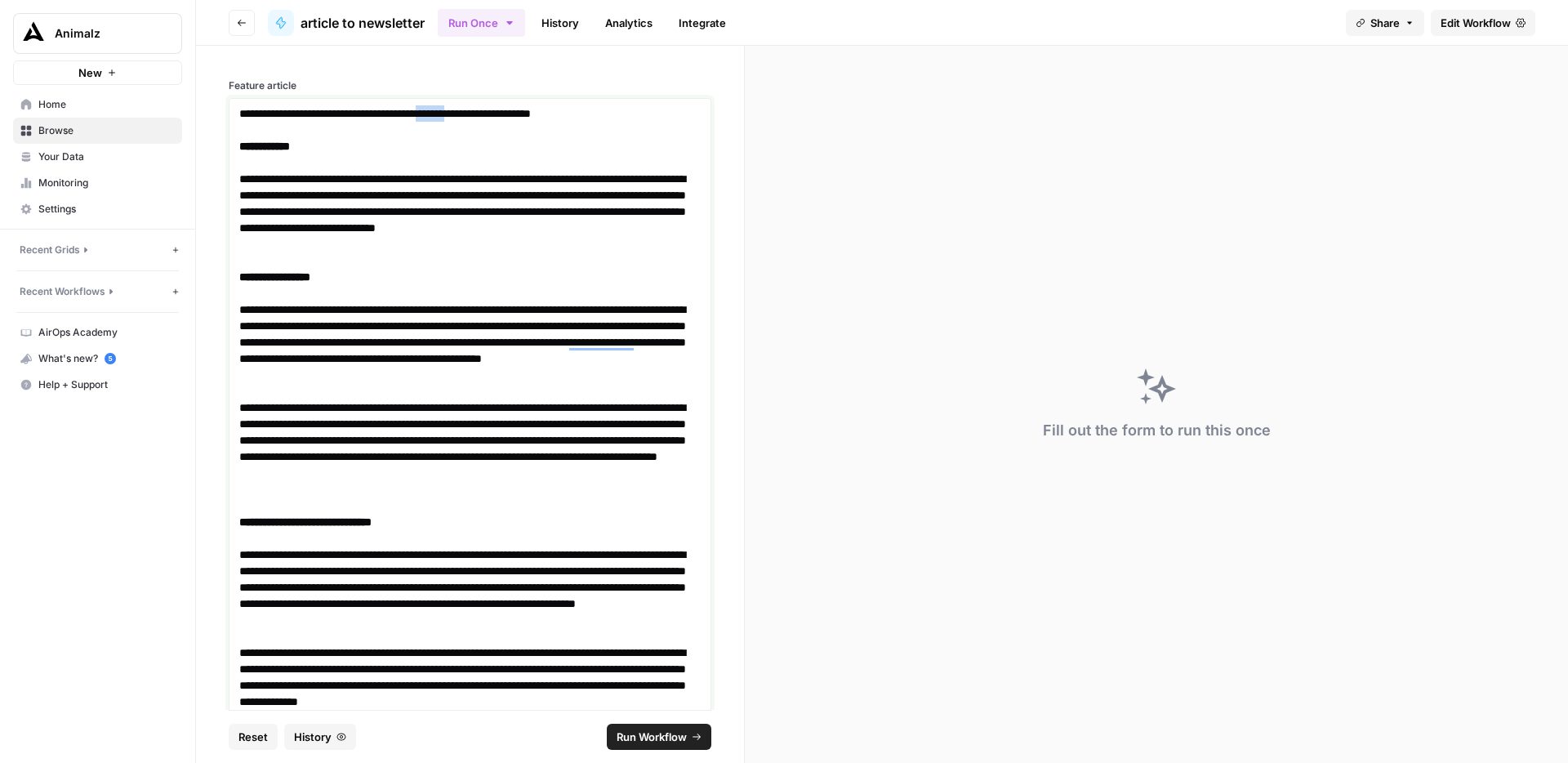 click on "**********" at bounding box center [470, 114] 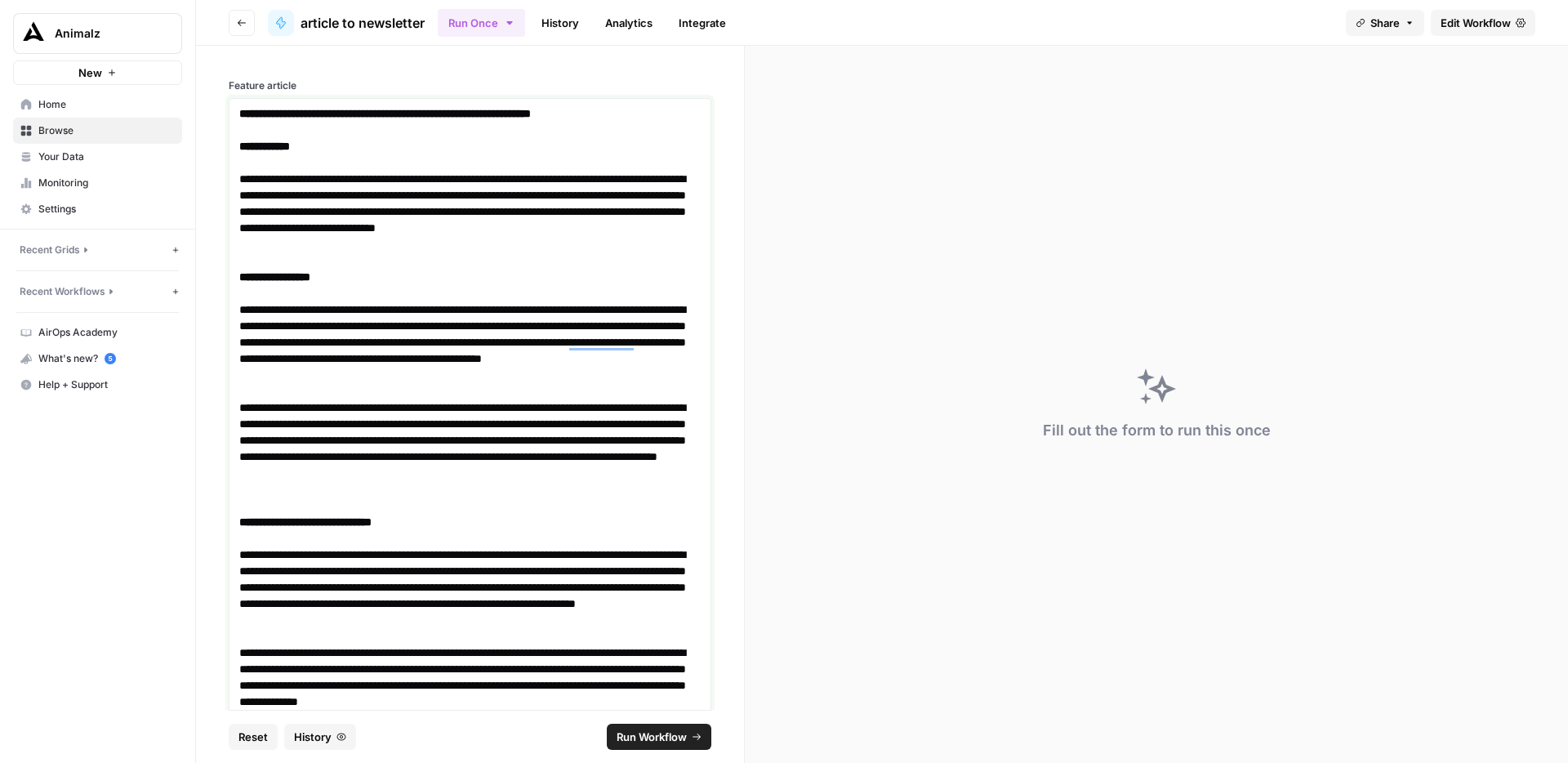 click on "**********" at bounding box center (470, 212) 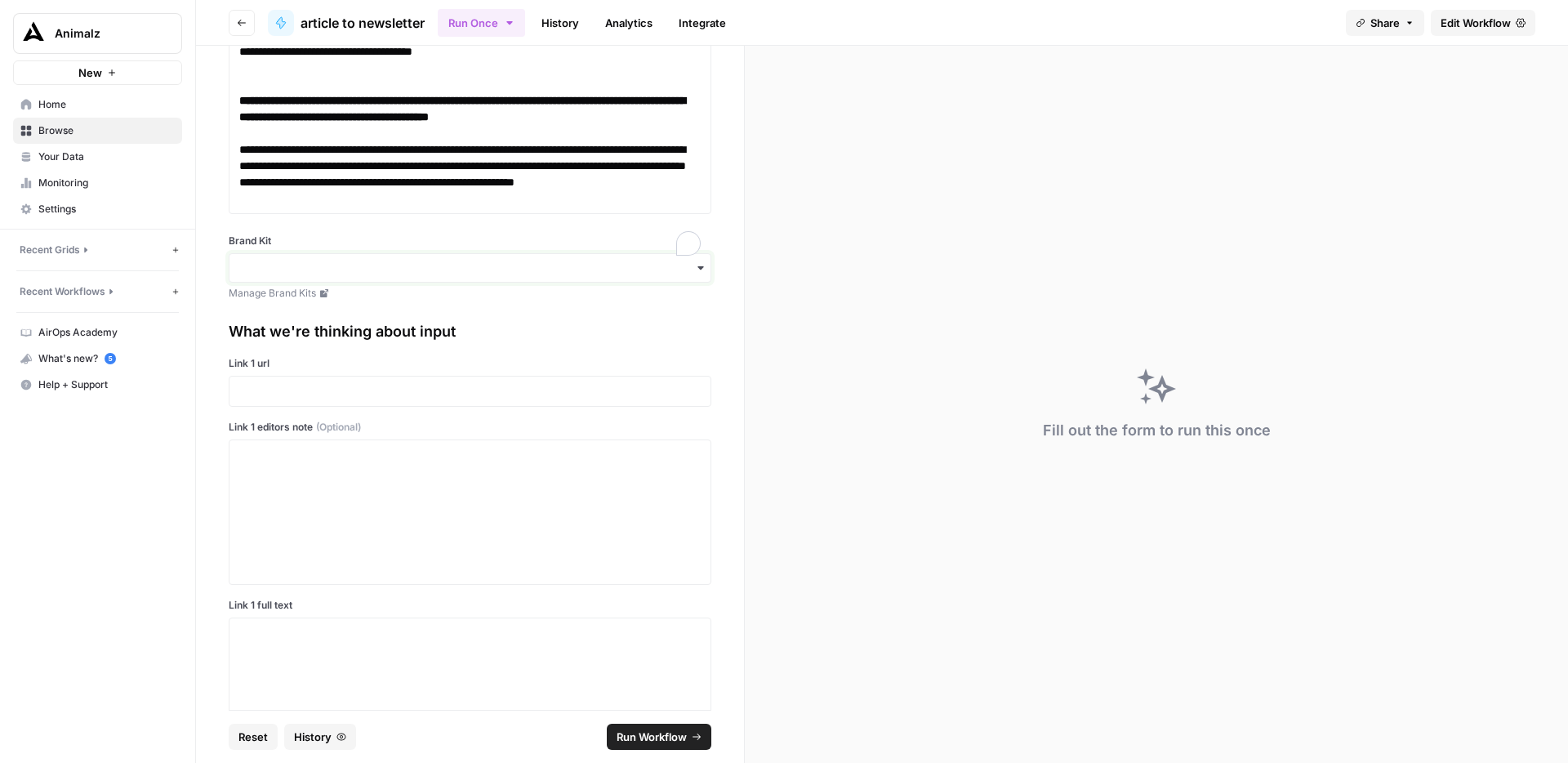 click on "Brand Kit" at bounding box center (470, 268) 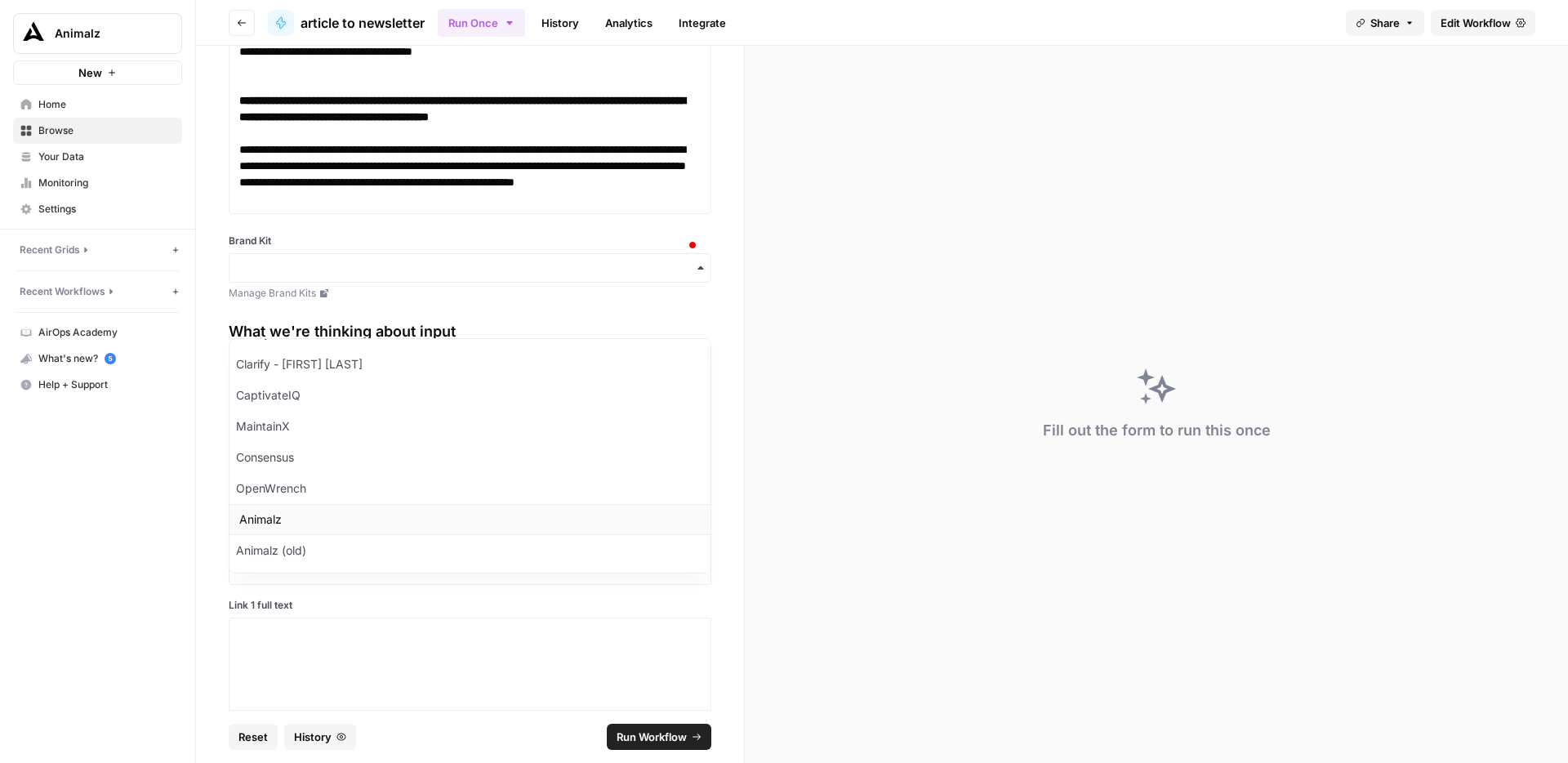 click on "Animalz" at bounding box center [470, 520] 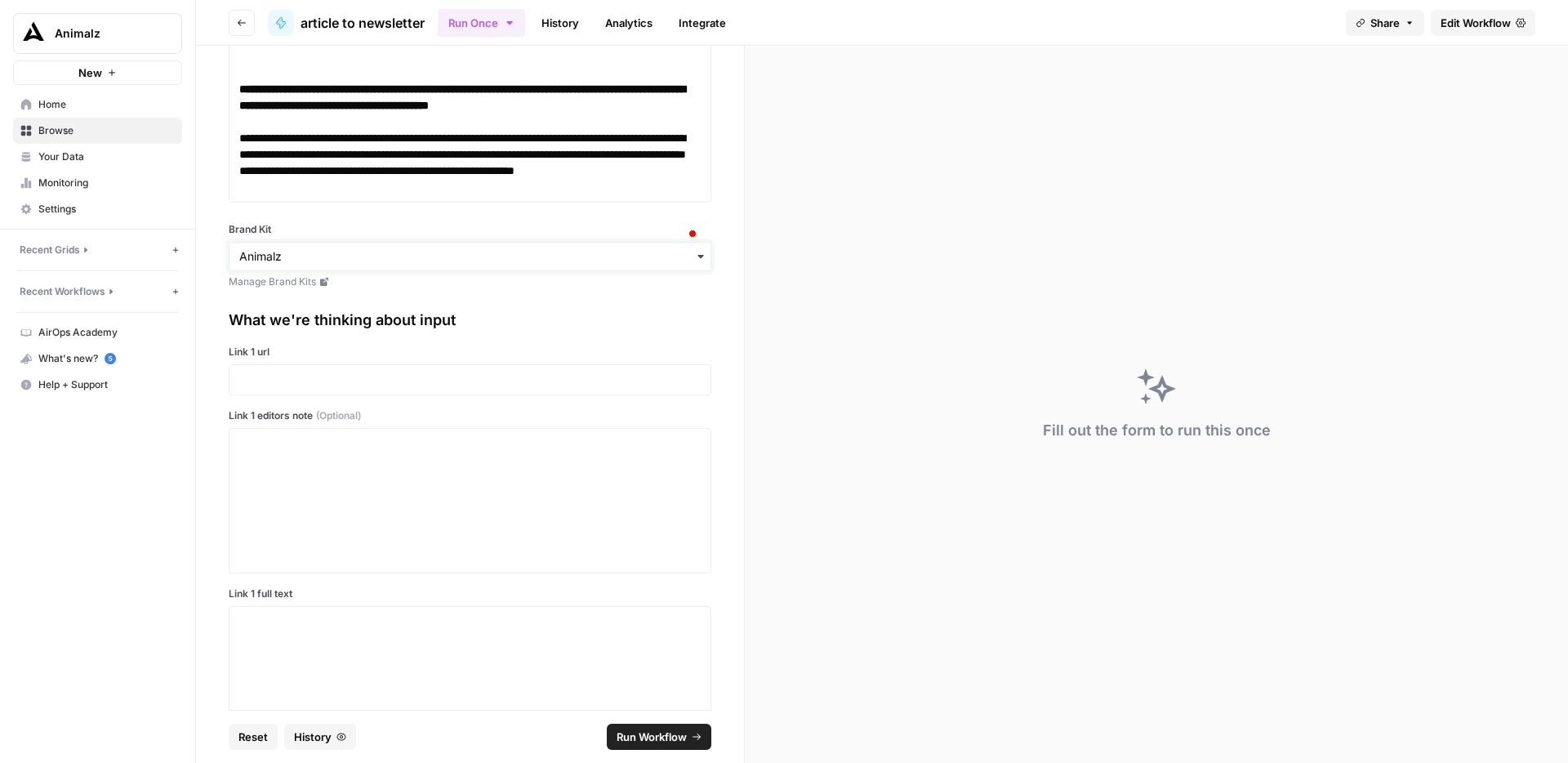 click on "Brand Kit" at bounding box center (470, 257) 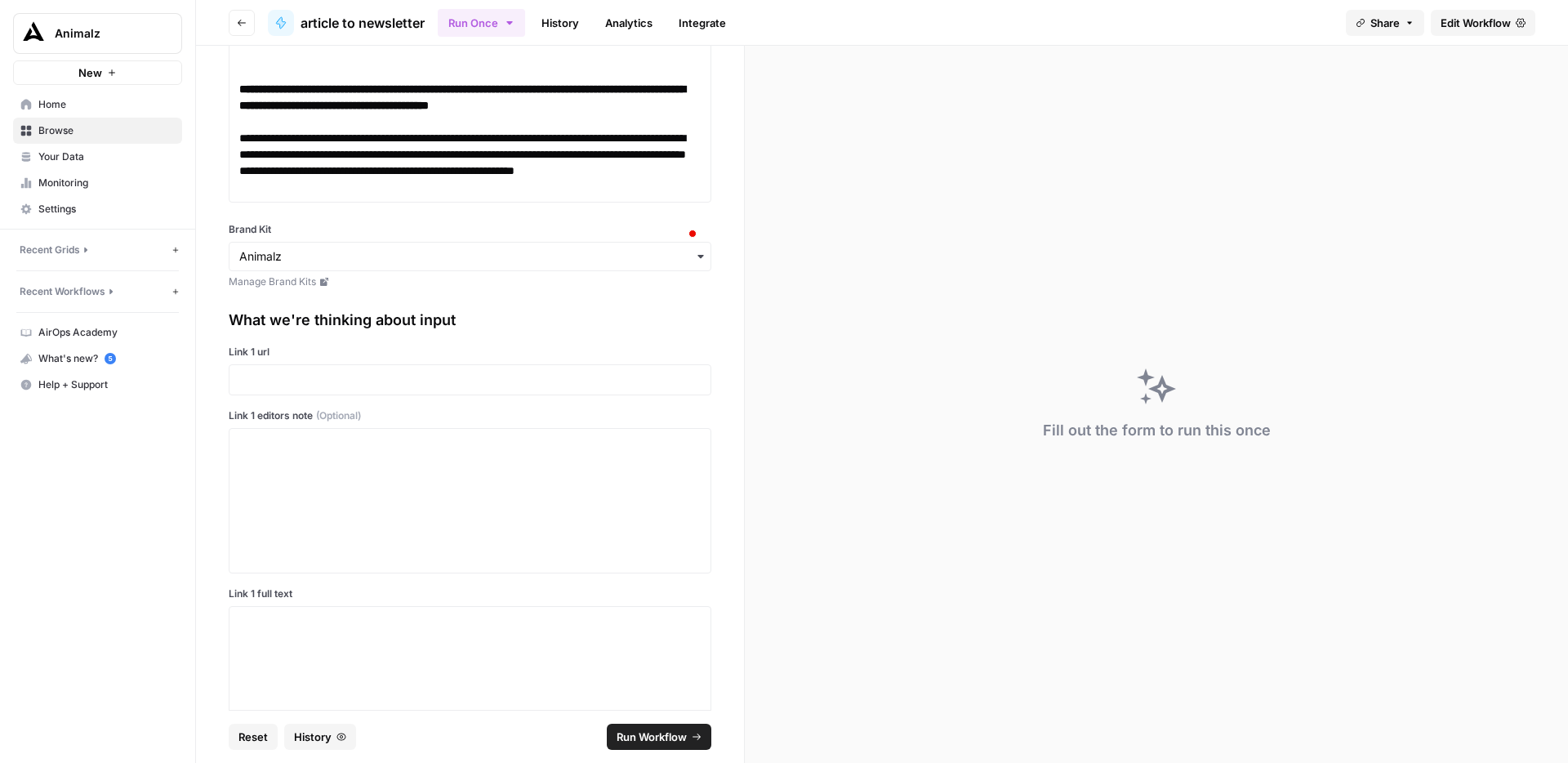 click on "**********" at bounding box center (470, 377) 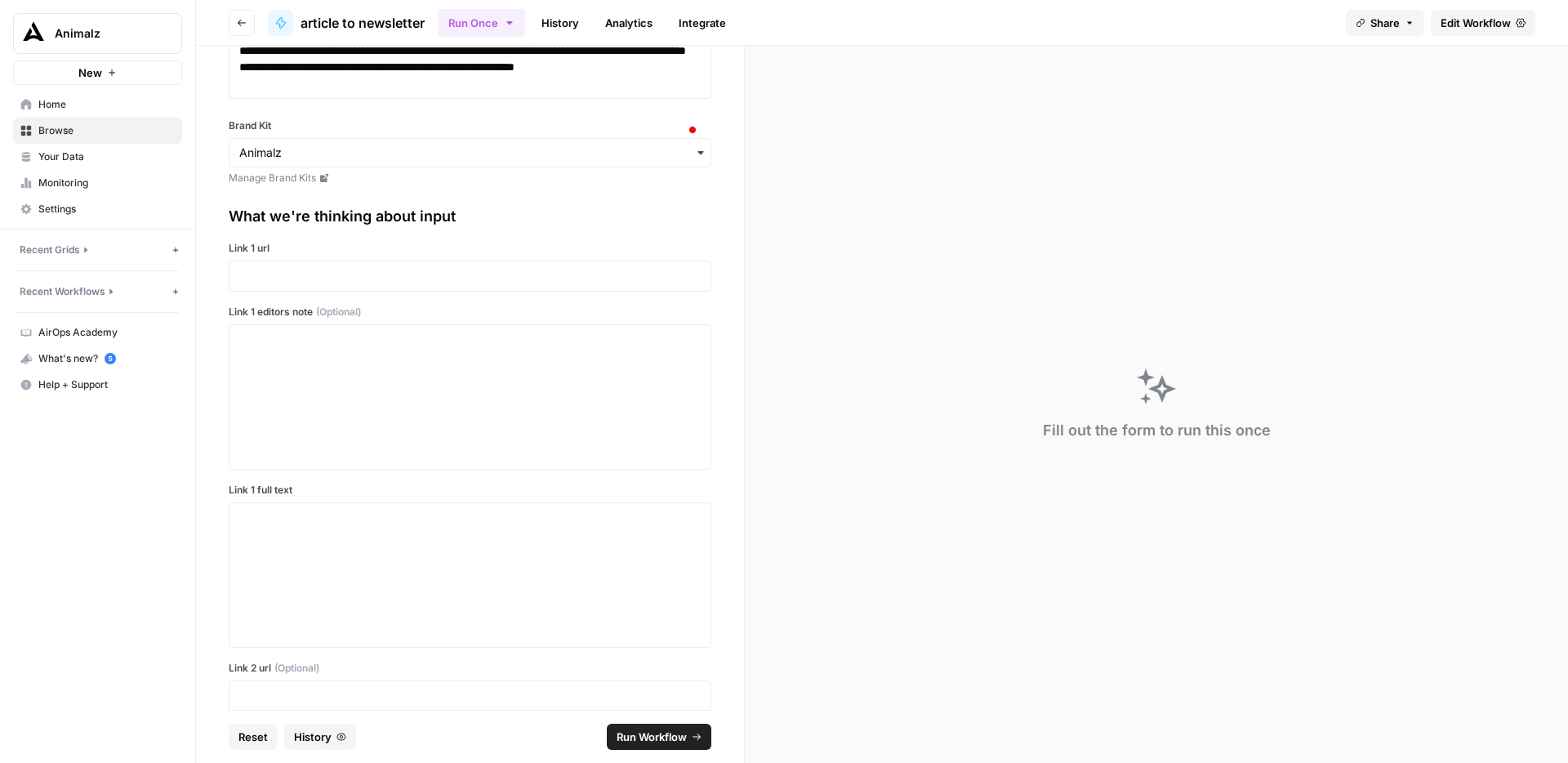 click at bounding box center [470, 276] 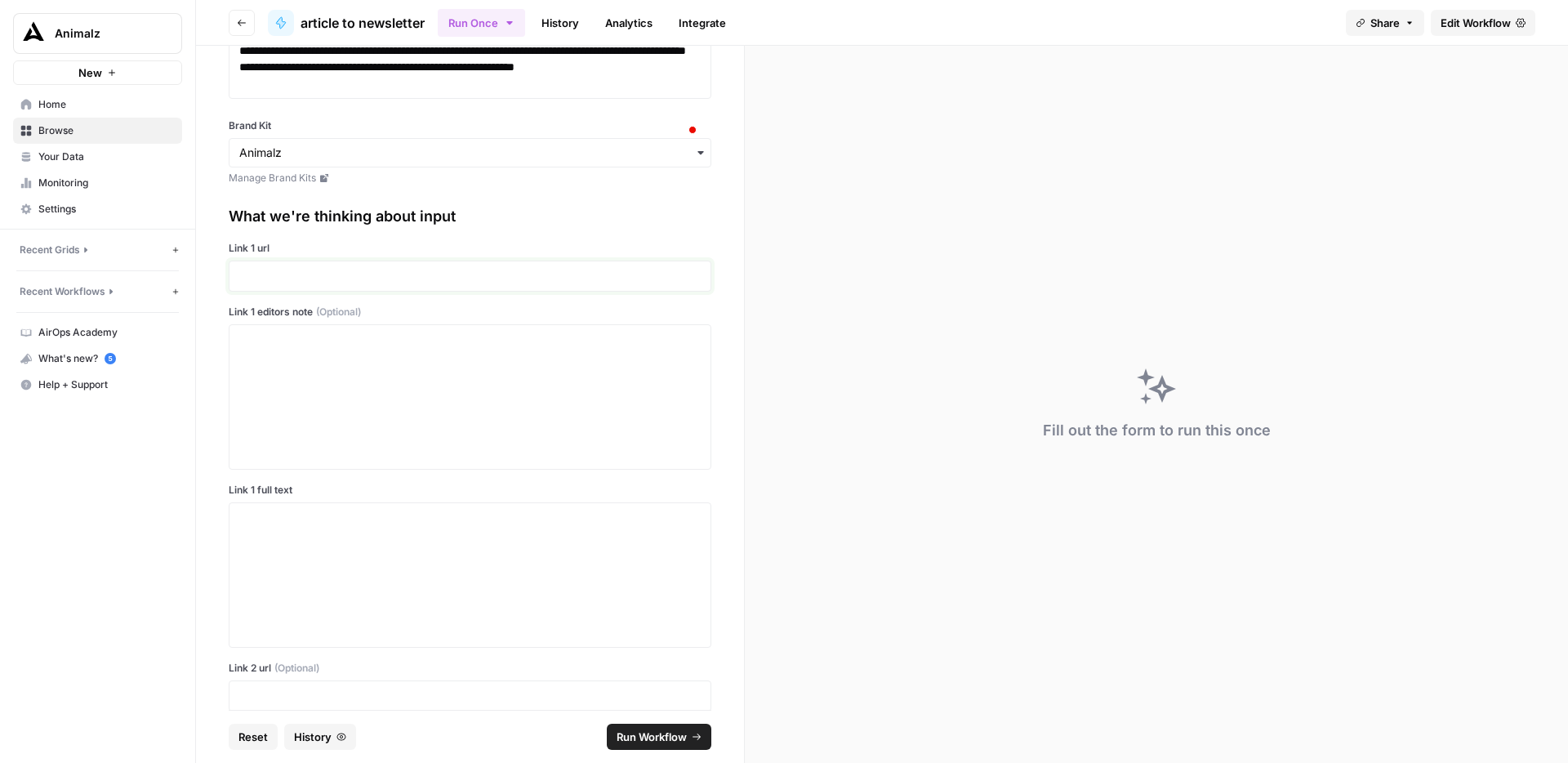 click at bounding box center [470, 276] 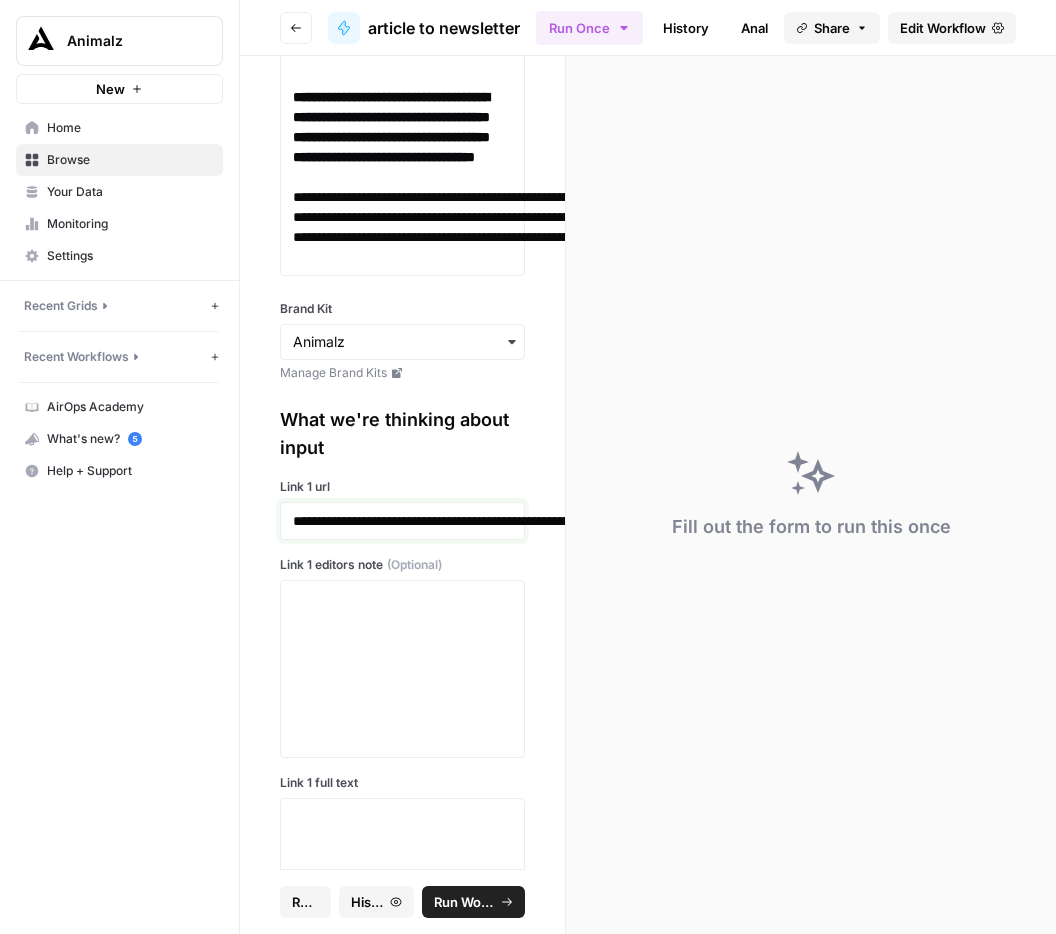 scroll, scrollTop: 4850, scrollLeft: 0, axis: vertical 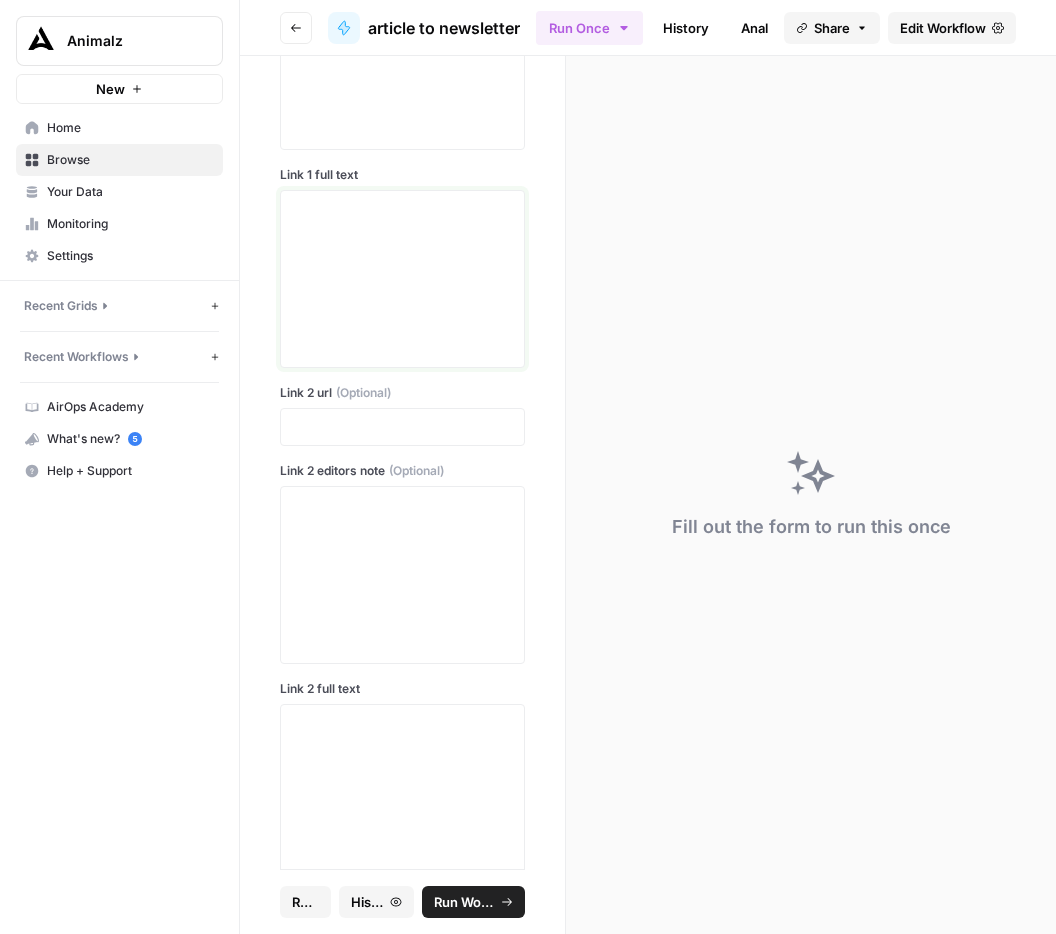 click at bounding box center [402, 279] 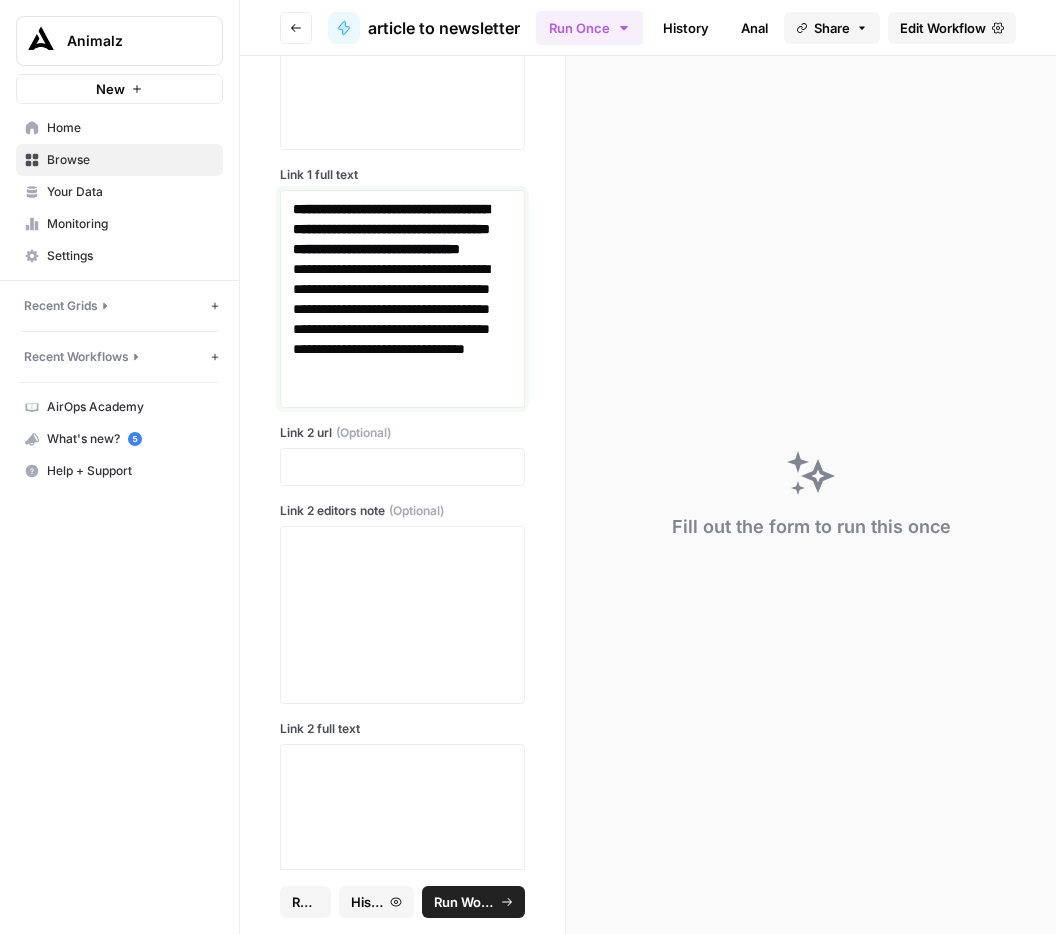 scroll, scrollTop: 5126, scrollLeft: 0, axis: vertical 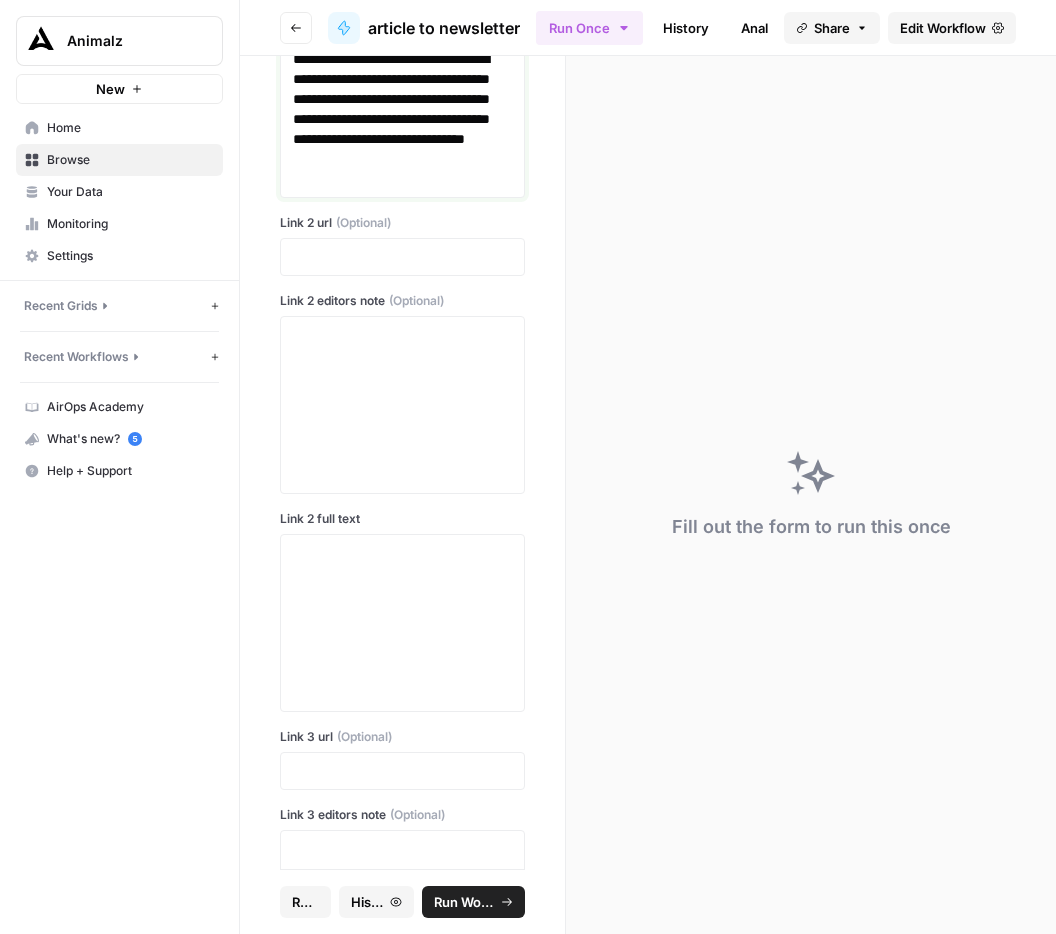 click on "**********" at bounding box center (402, 119) 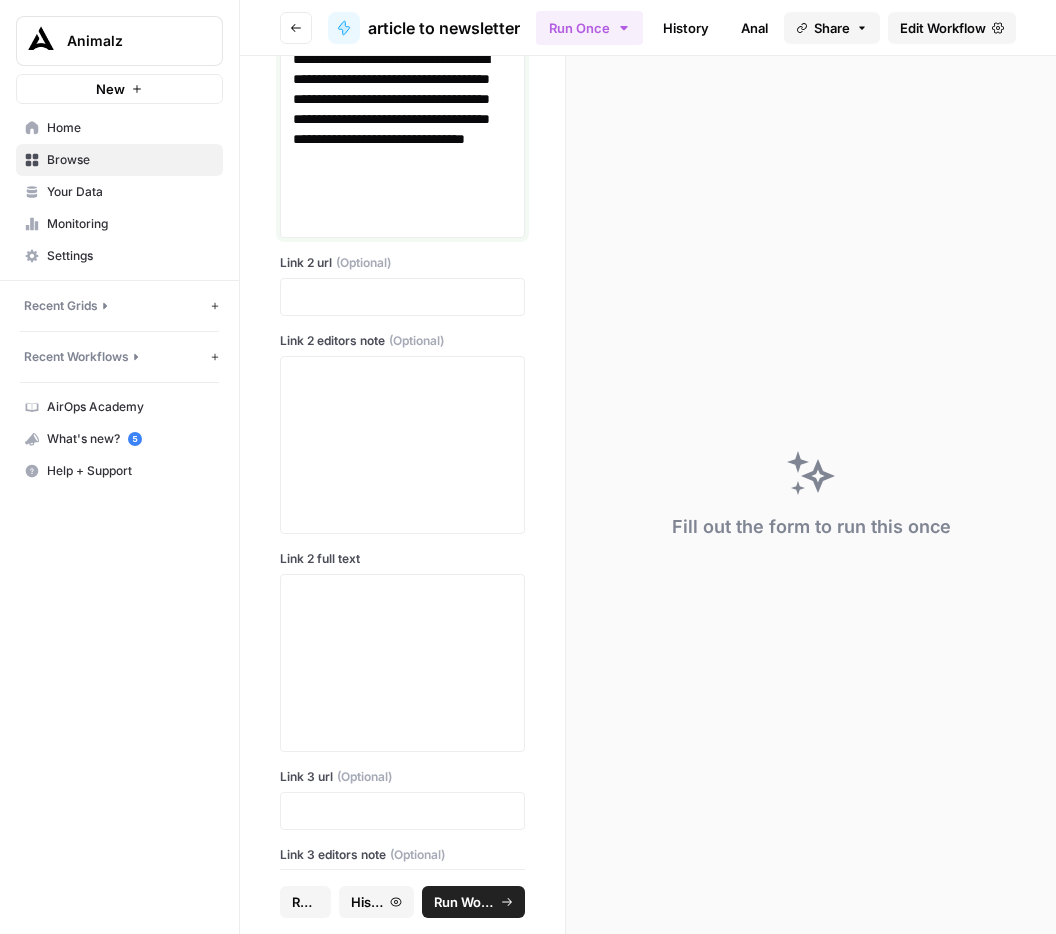 scroll, scrollTop: 10023, scrollLeft: 0, axis: vertical 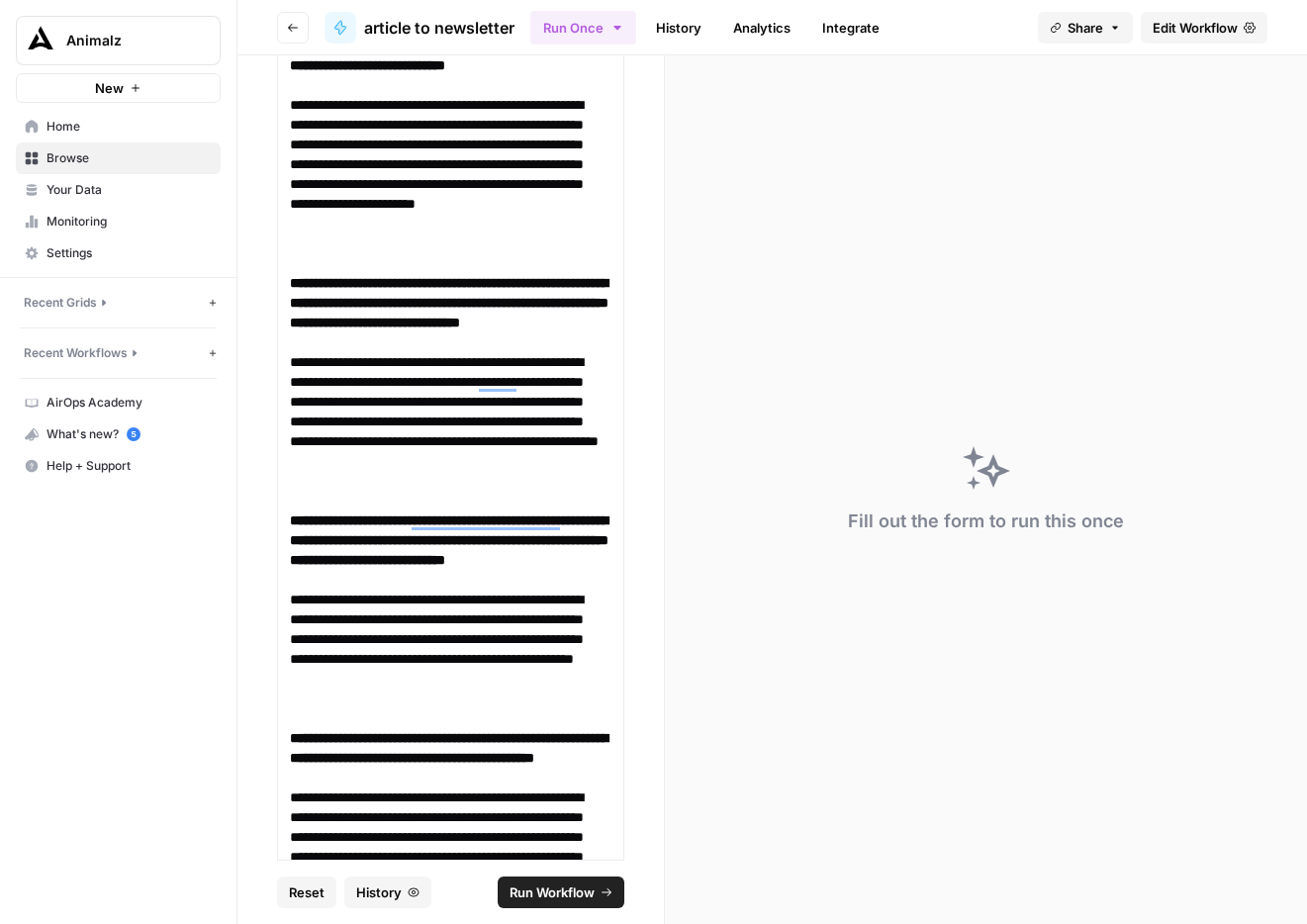 drag, startPoint x: 1044, startPoint y: 125, endPoint x: 1306, endPoint y: 107, distance: 262.61759 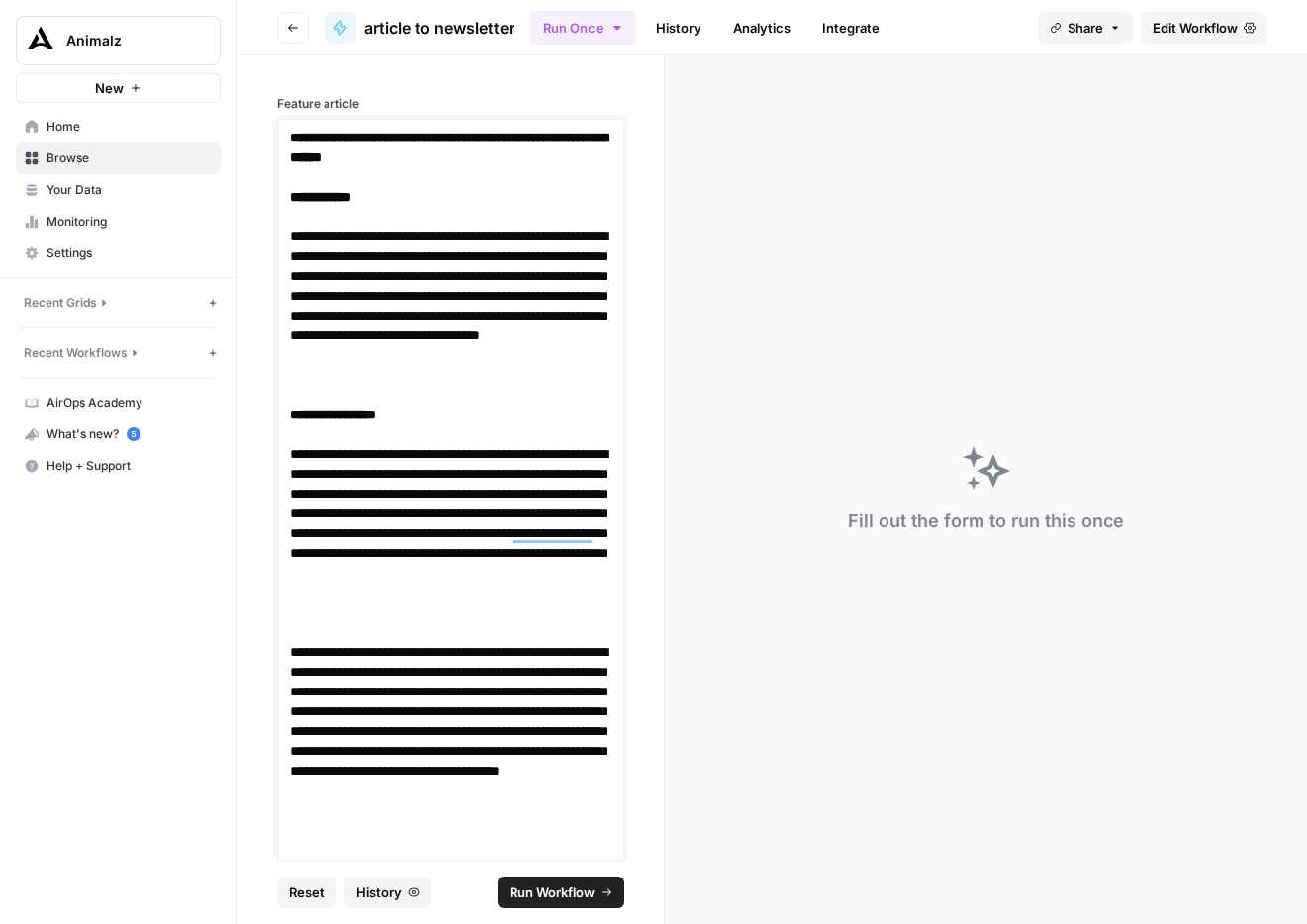 click on "**********" at bounding box center (450, 306) 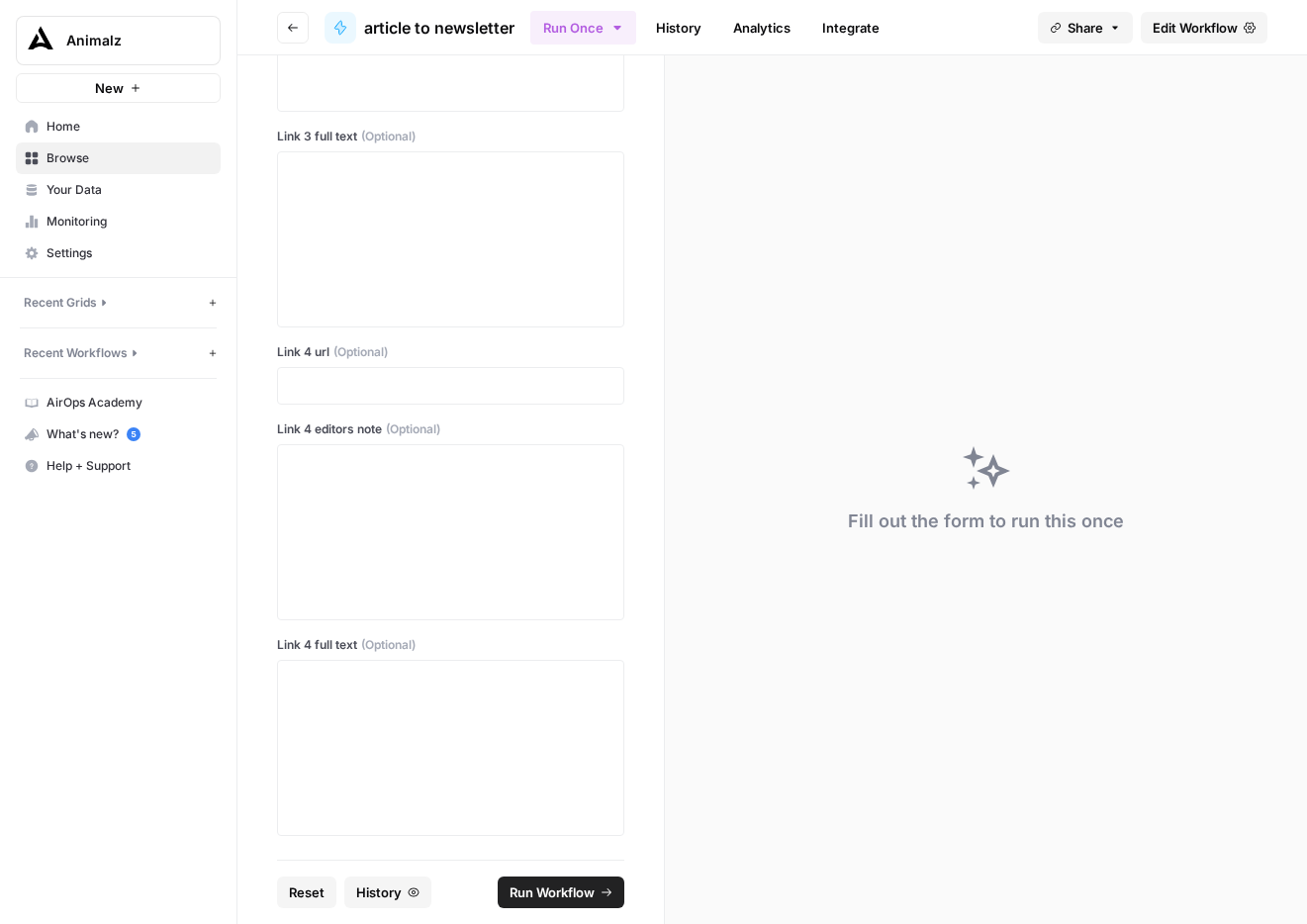 click on "Fill out the form to run this once" at bounding box center (985, 490) 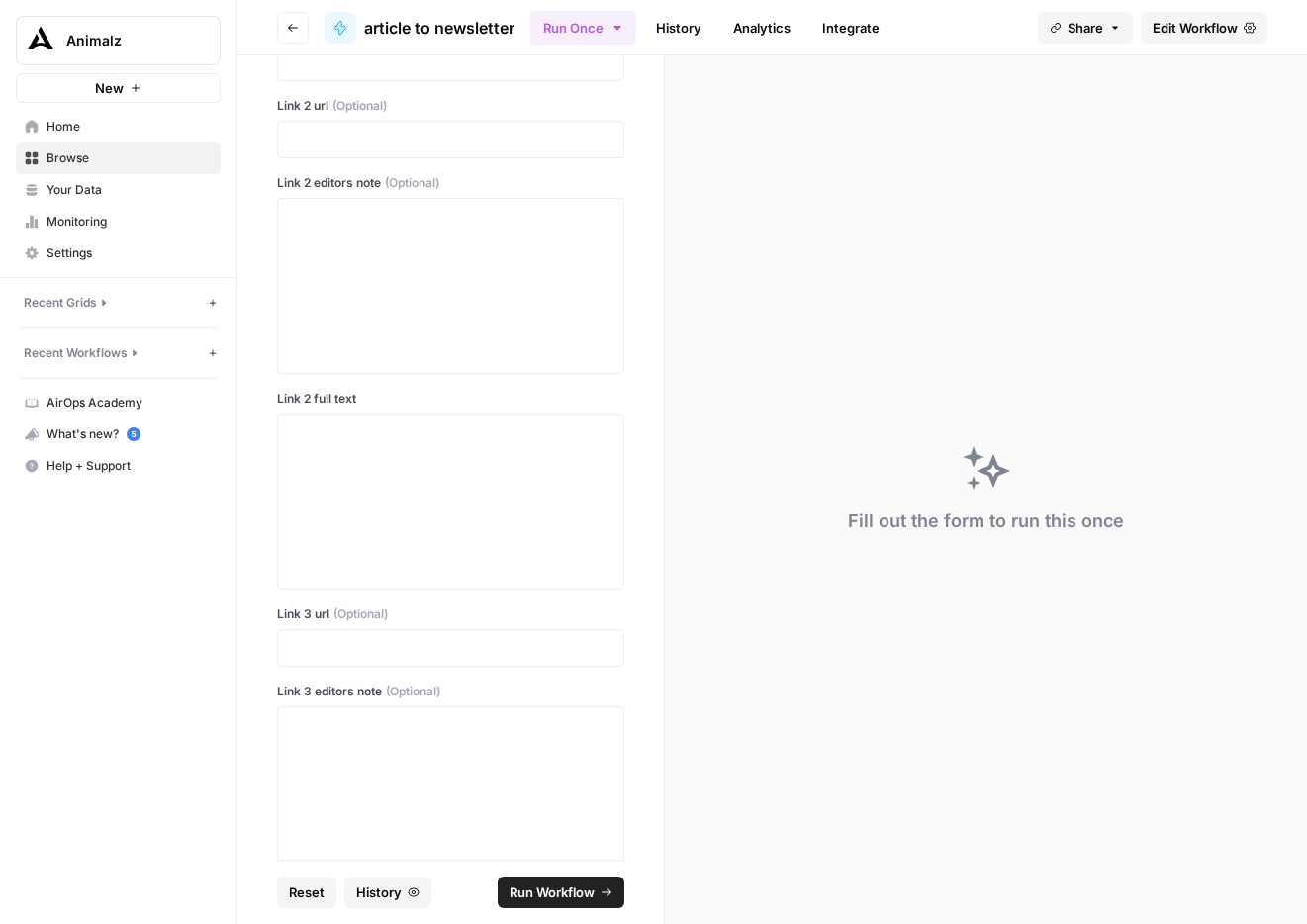 click at bounding box center [450, 139] 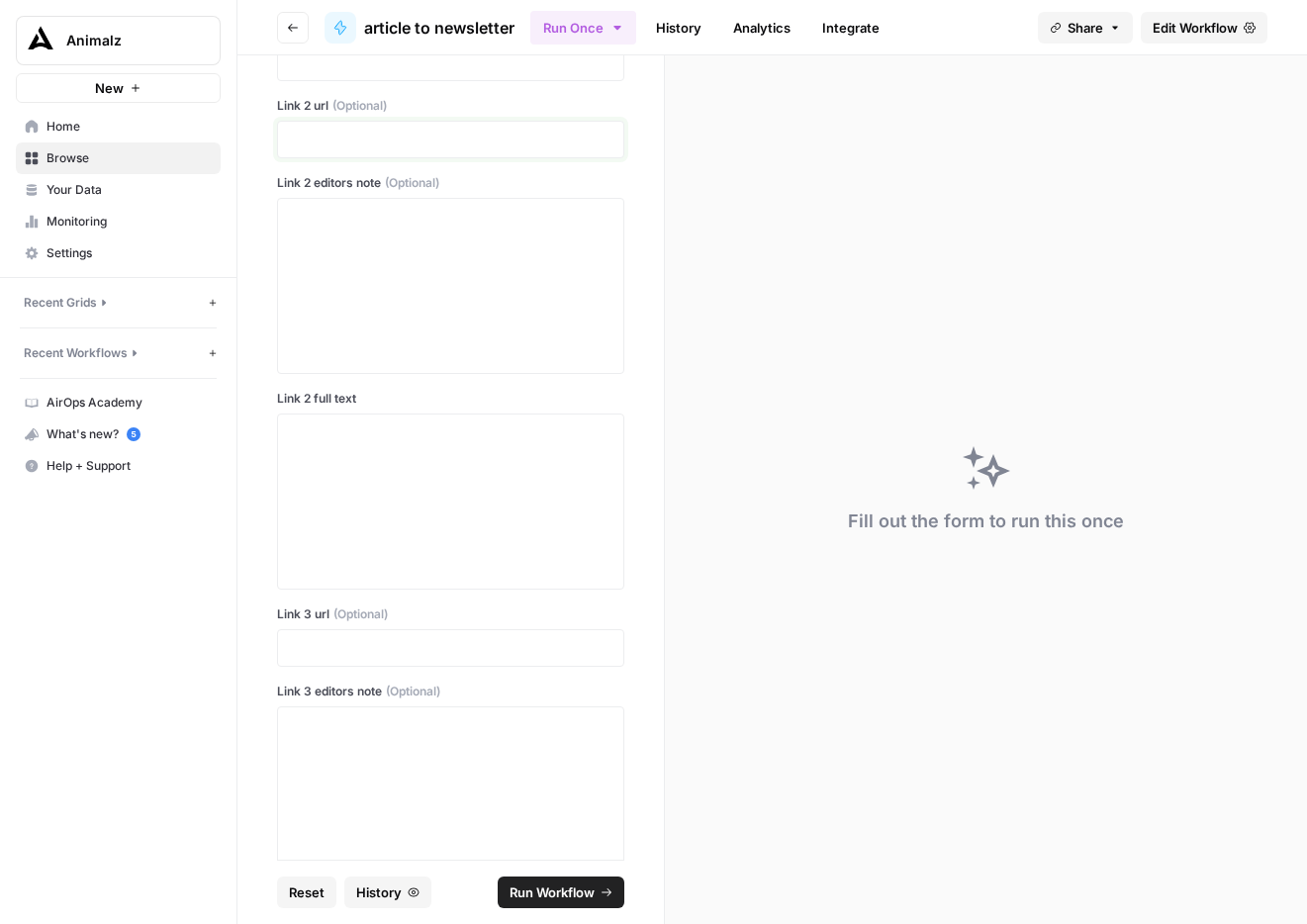 click at bounding box center [450, 139] 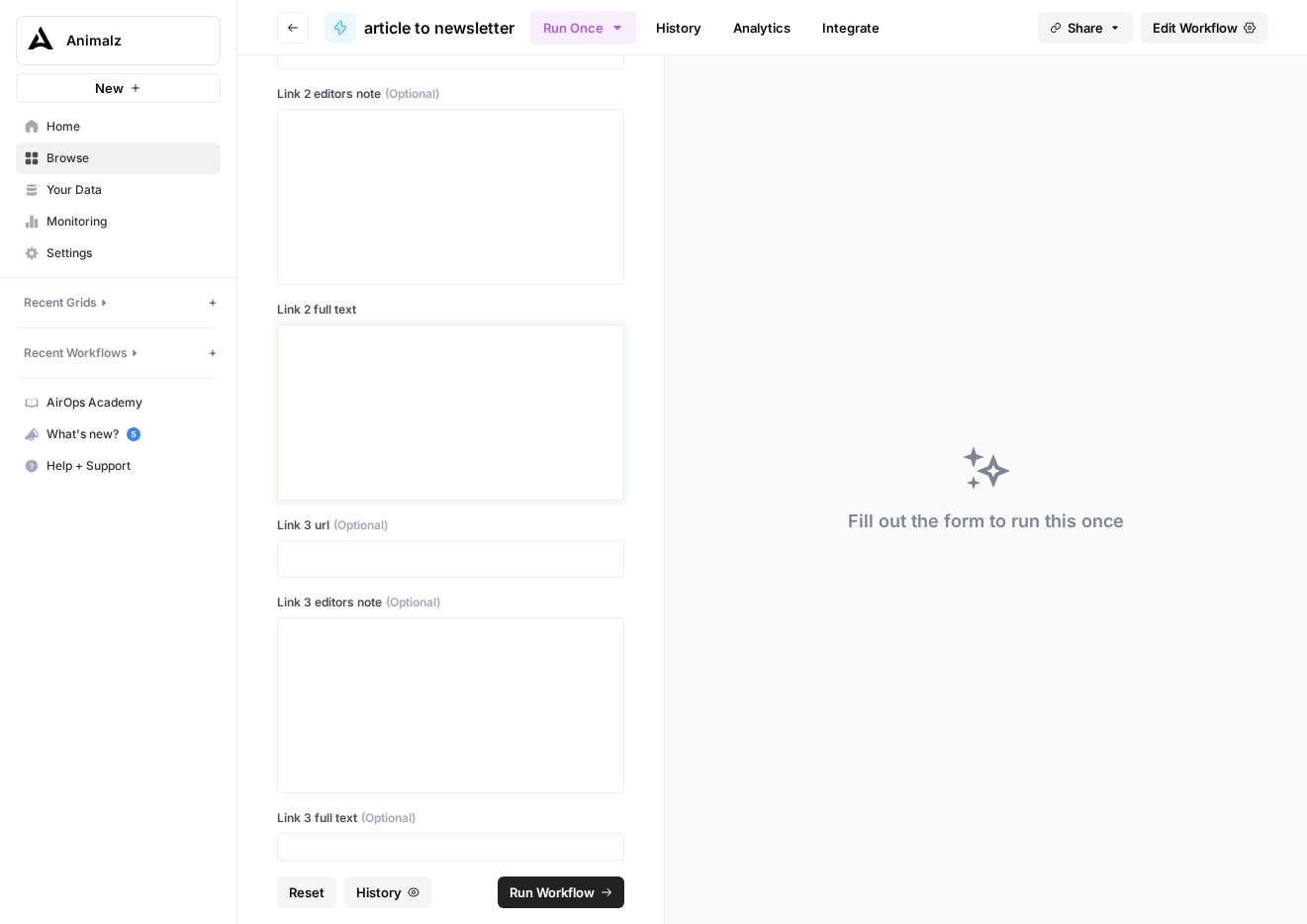 click at bounding box center (450, 413) 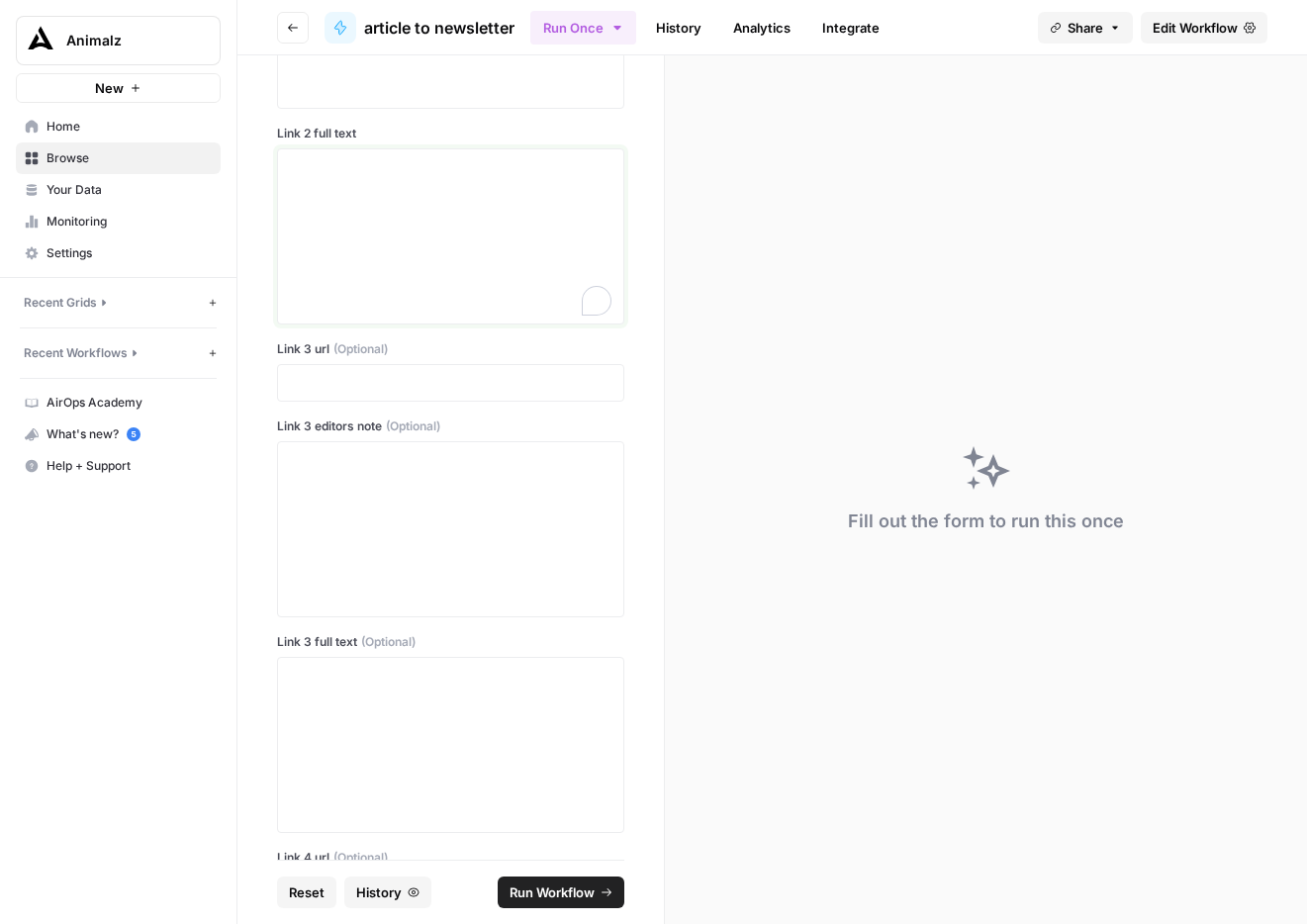 click at bounding box center (450, 236) 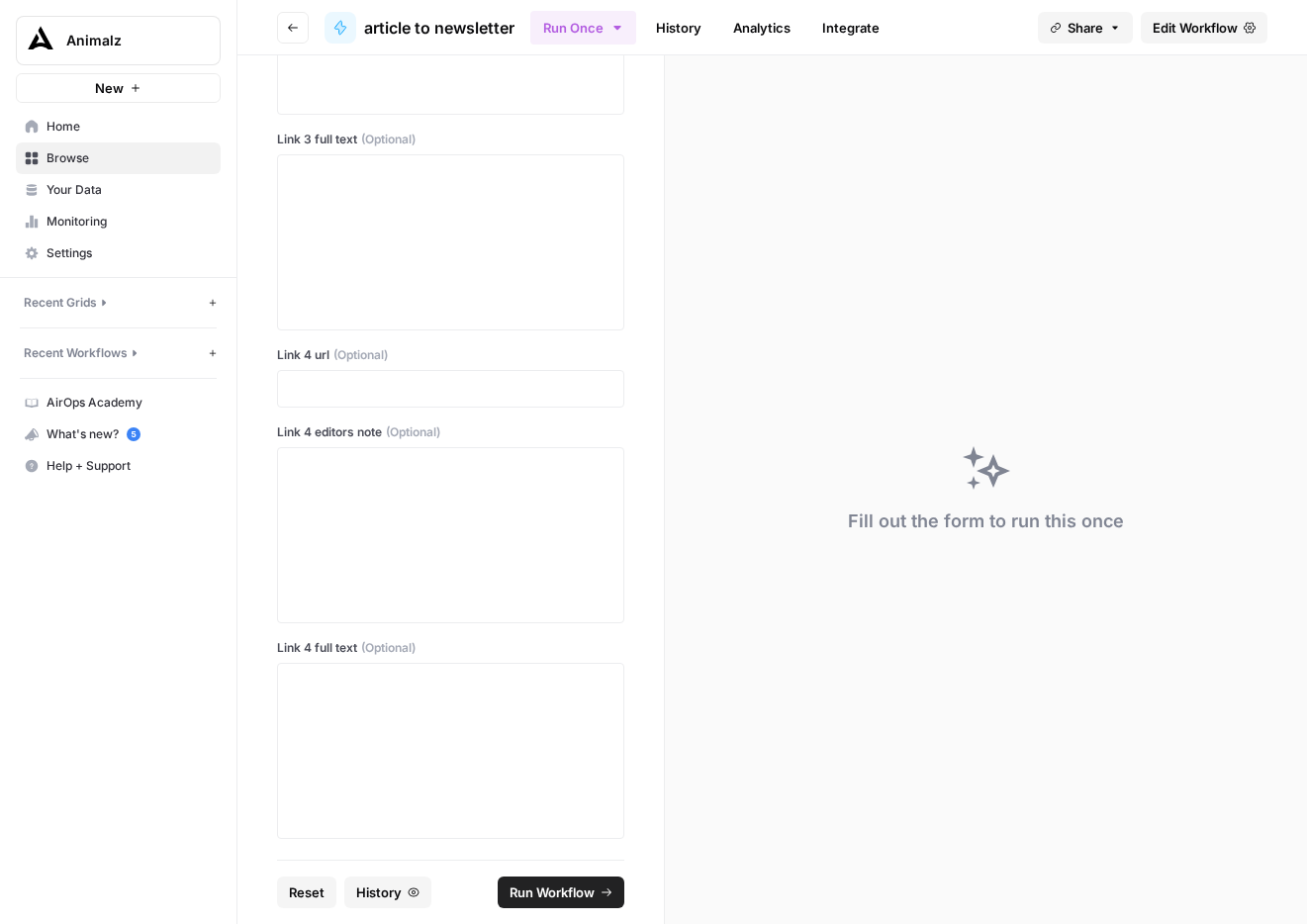 click at bounding box center (450, -120) 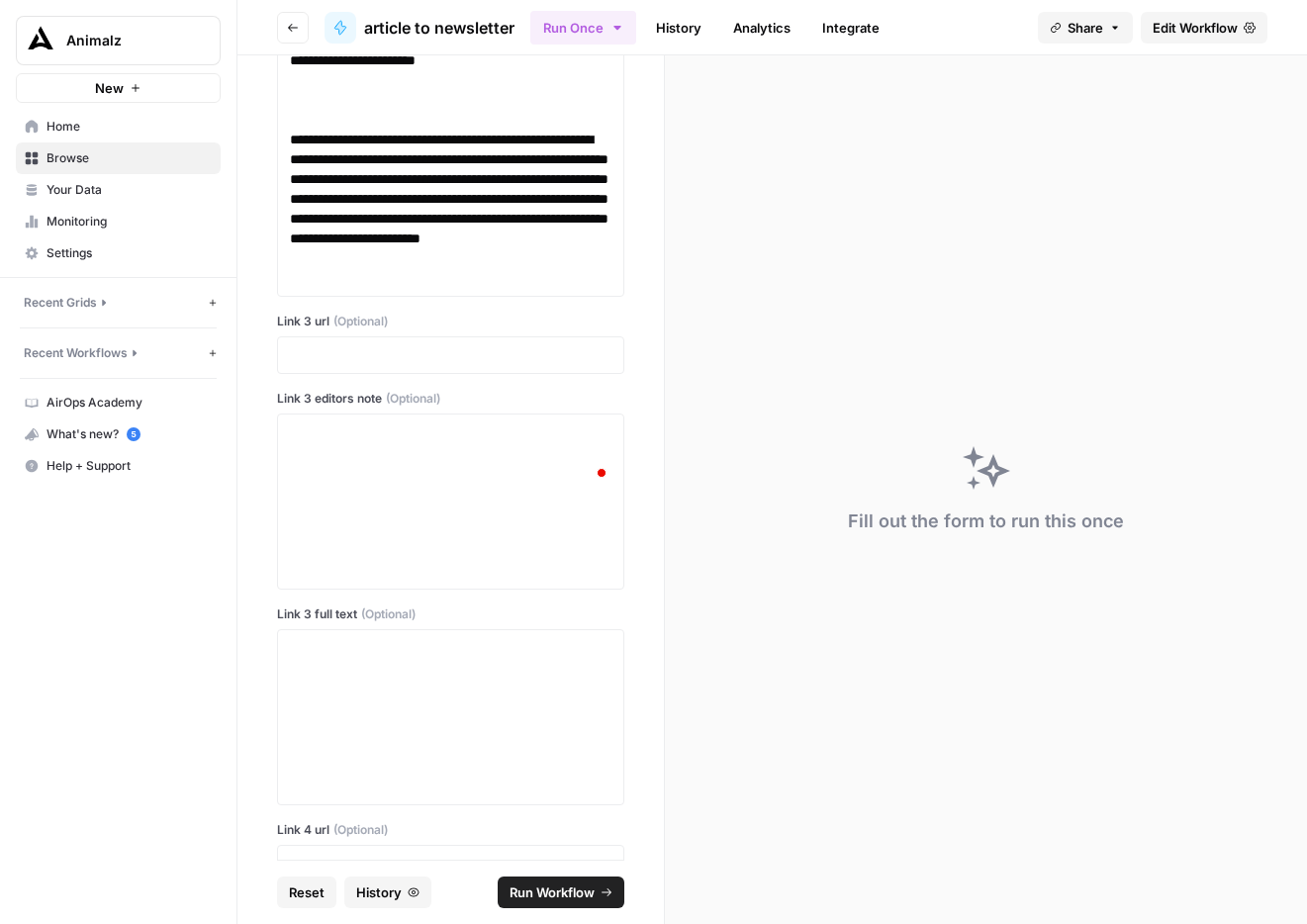 scroll, scrollTop: 19042, scrollLeft: 0, axis: vertical 